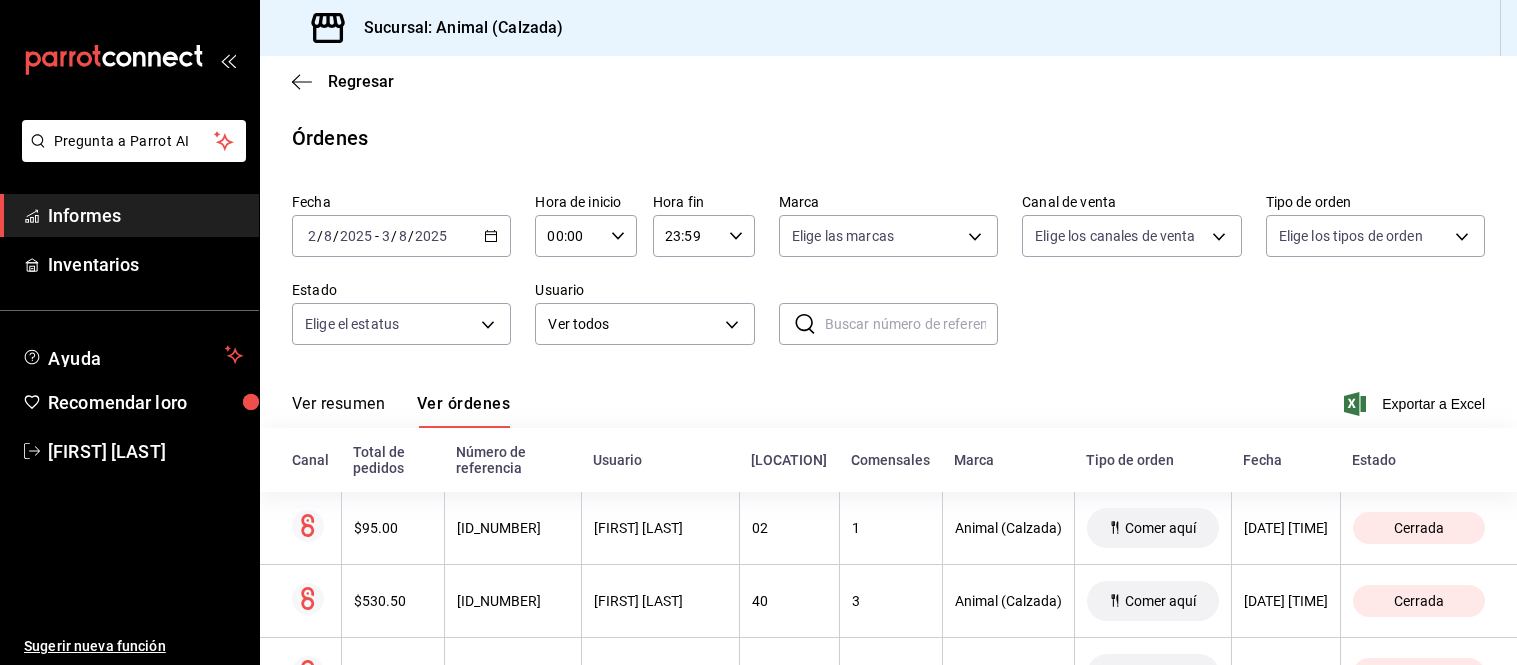 scroll, scrollTop: 0, scrollLeft: 0, axis: both 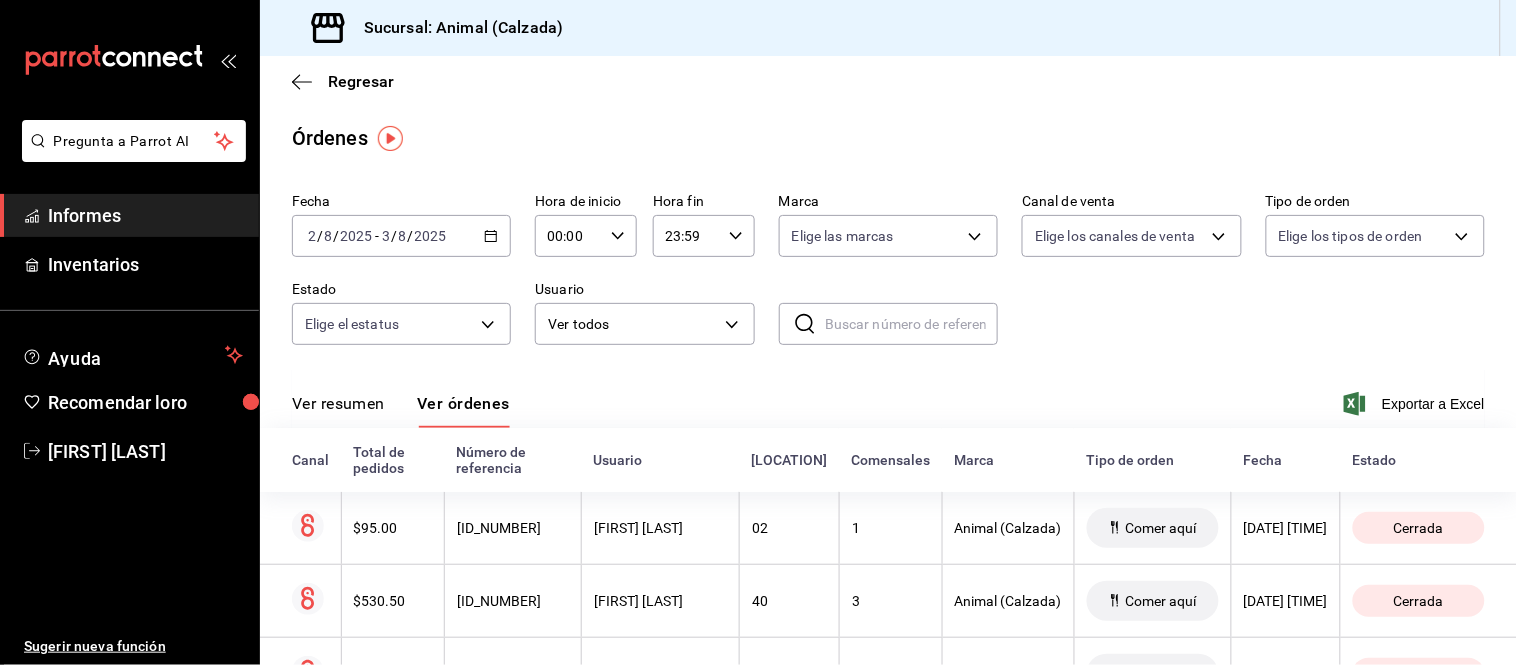 click on "[DATE] [DATE]" at bounding box center [401, 236] 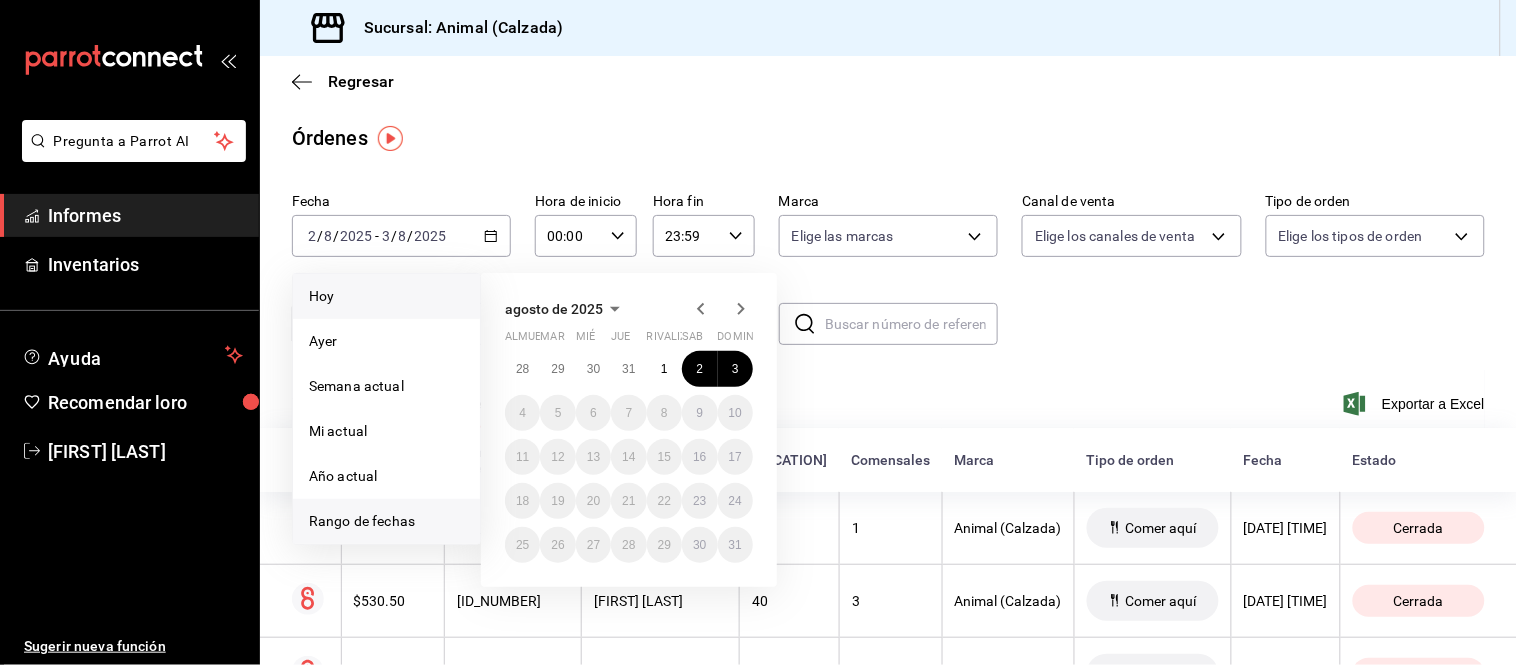 click on "Hoy" at bounding box center (386, 296) 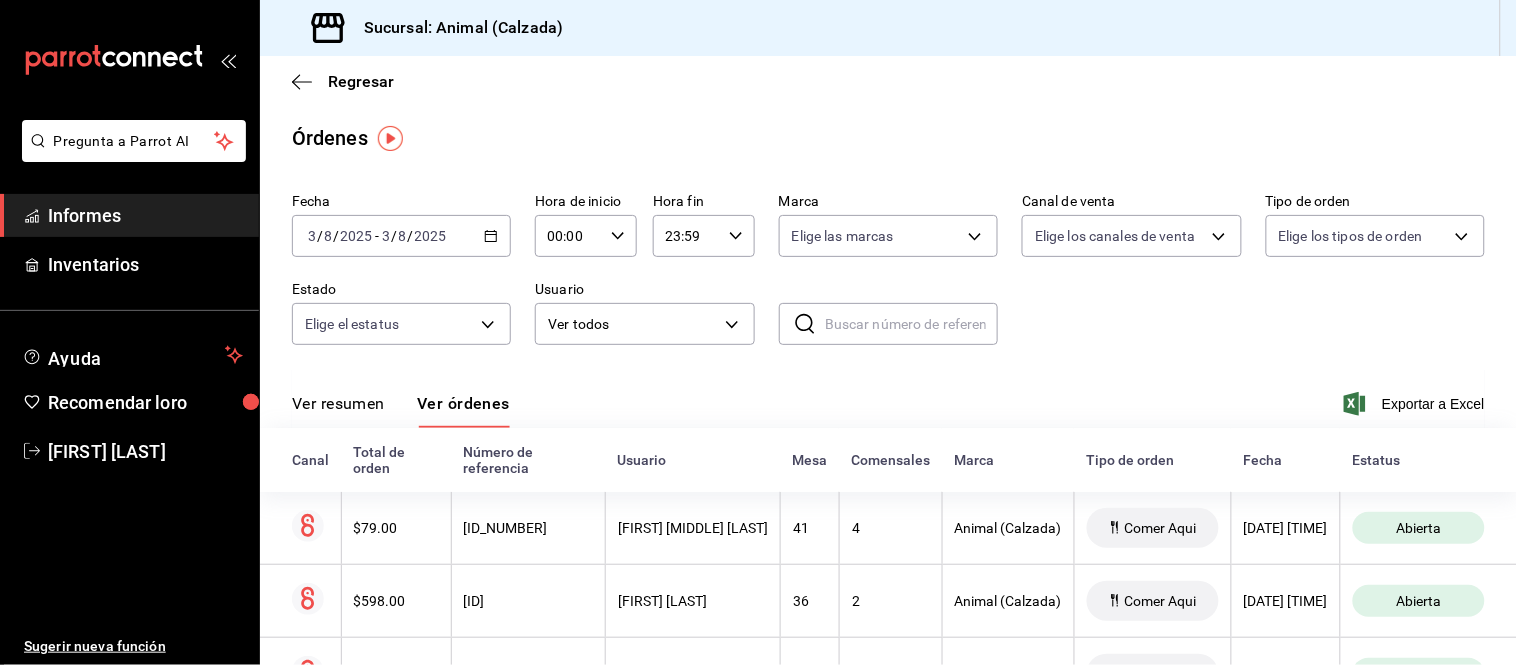 click on "00:00" at bounding box center [569, 236] 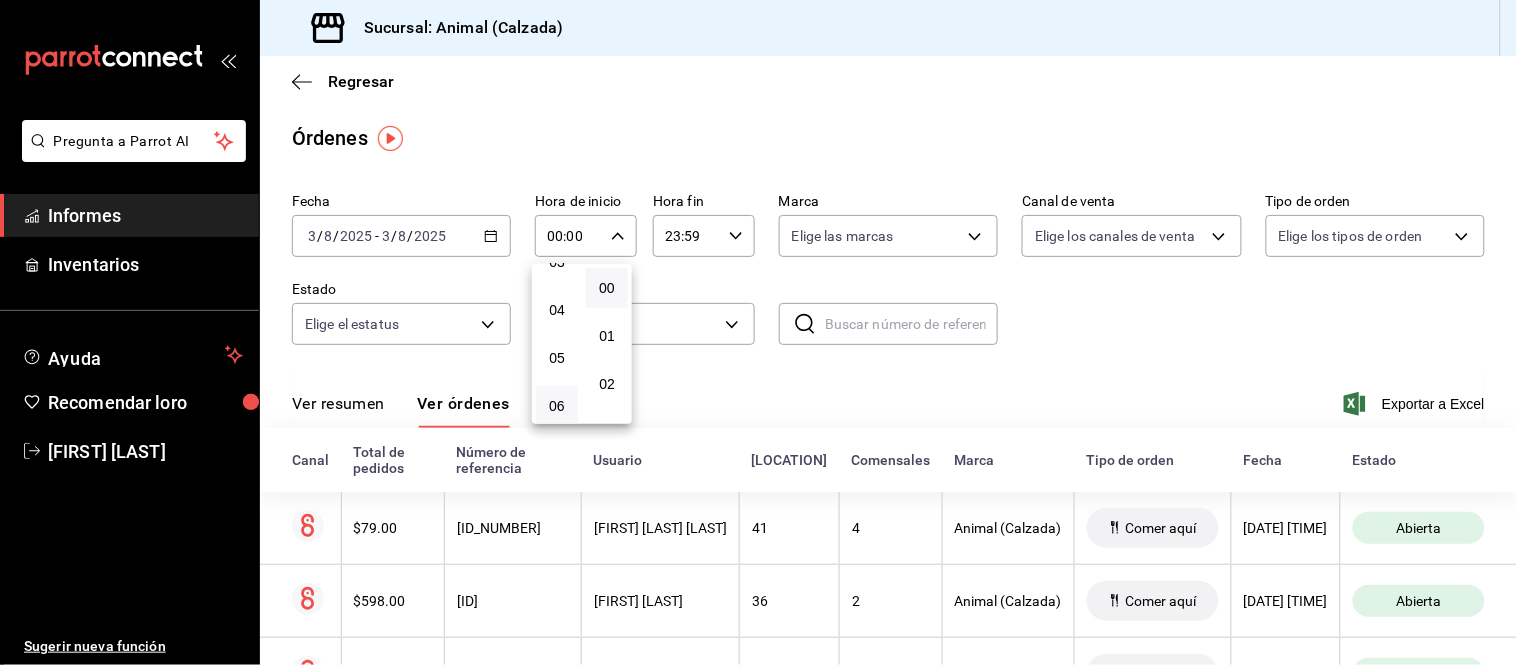 scroll, scrollTop: 222, scrollLeft: 0, axis: vertical 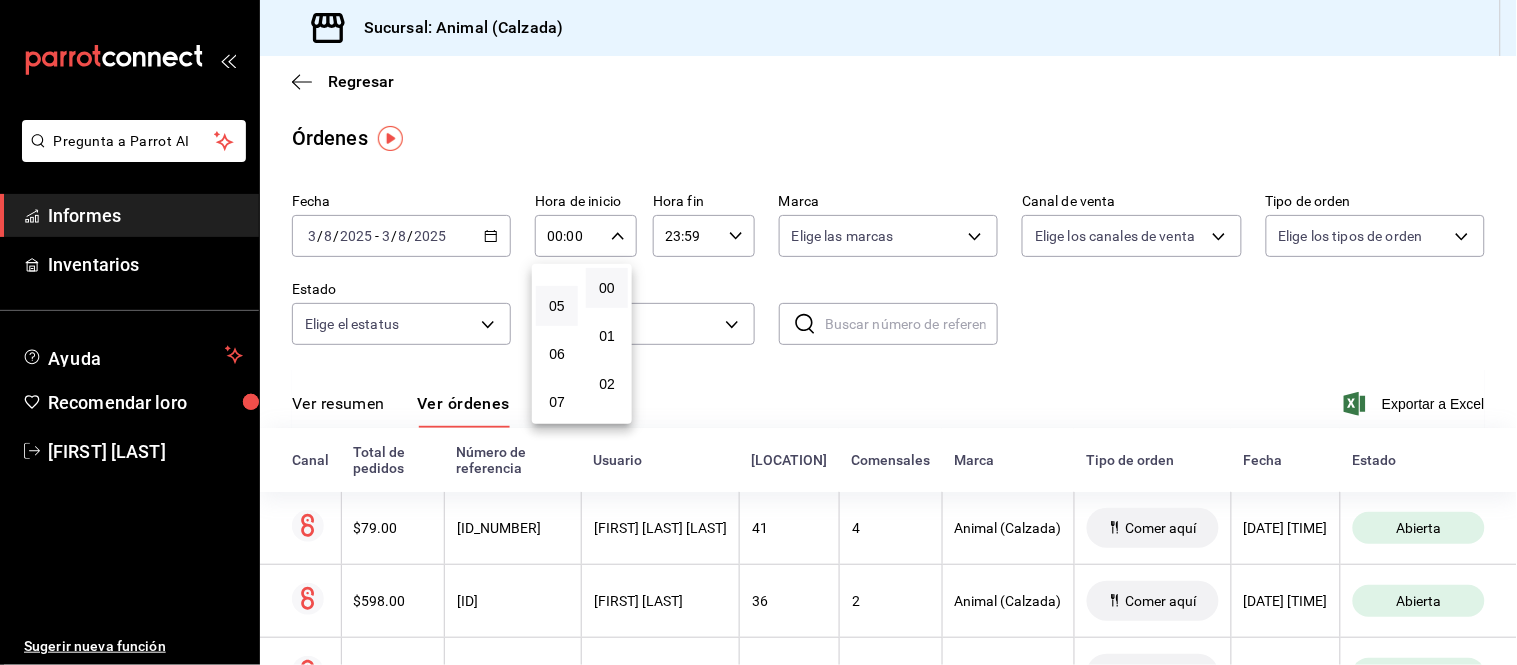 click on "05" at bounding box center (557, 306) 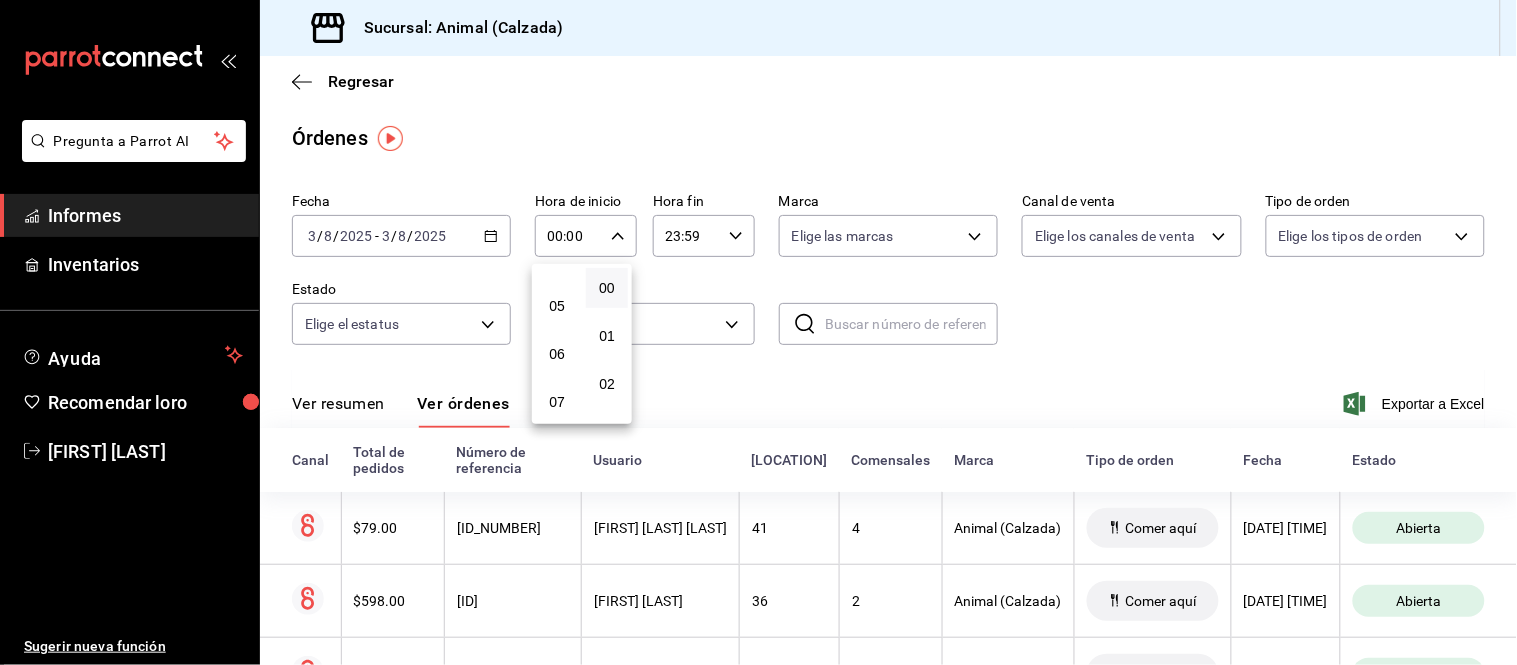 type on "05:00" 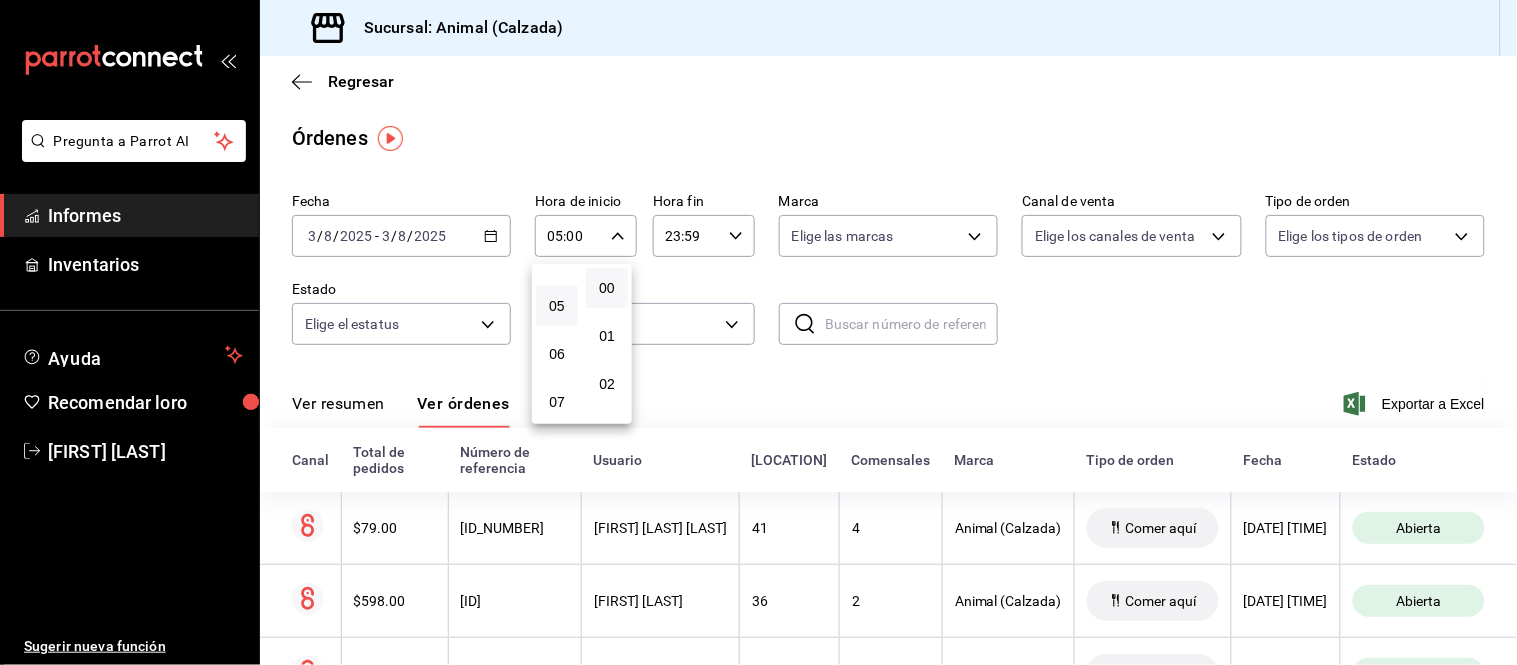 click at bounding box center (758, 332) 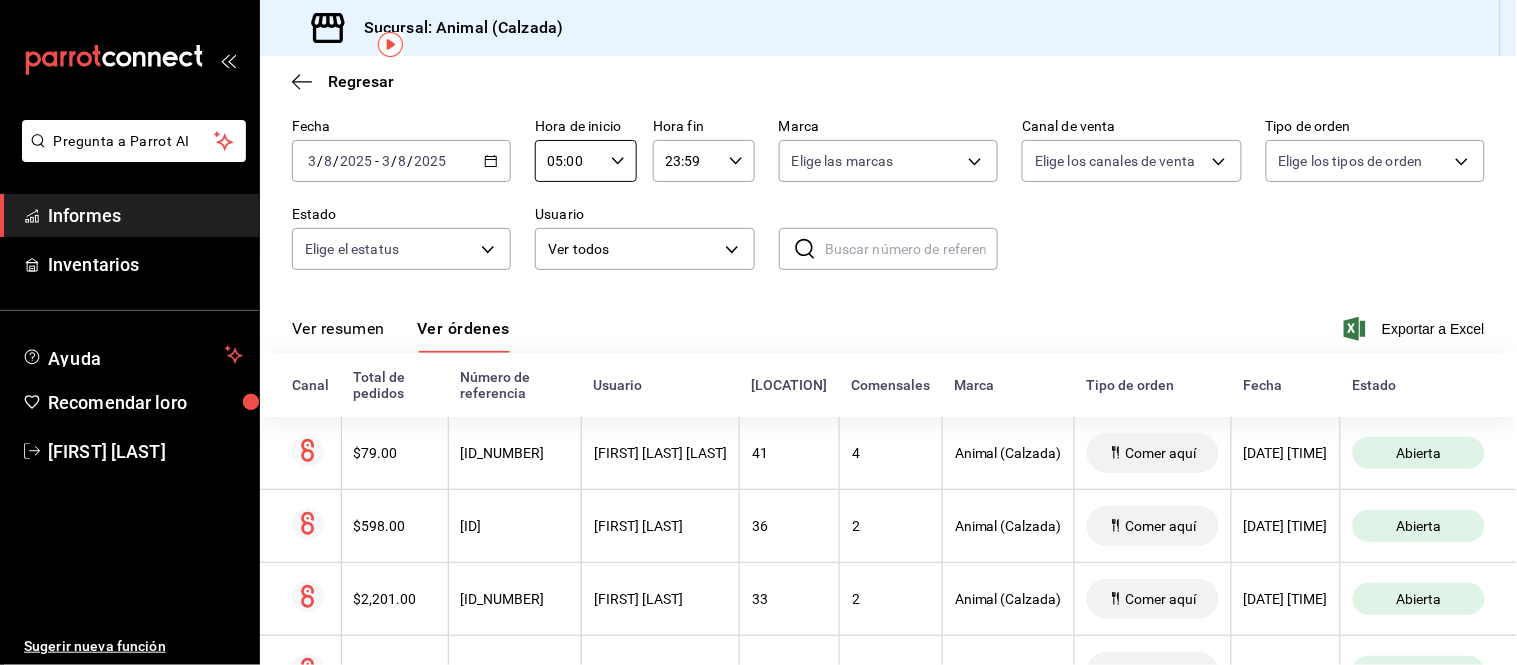 scroll, scrollTop: 177, scrollLeft: 0, axis: vertical 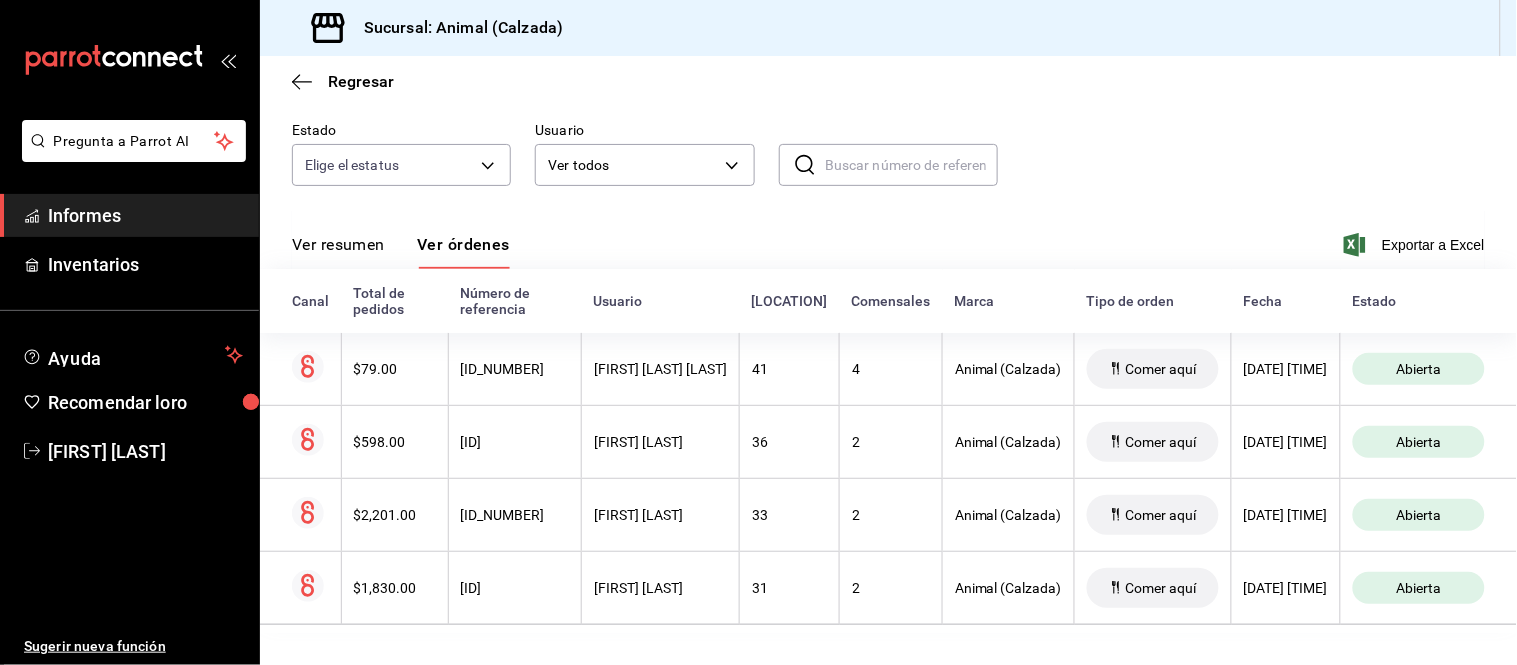 click on "Ver resumen" at bounding box center (338, 244) 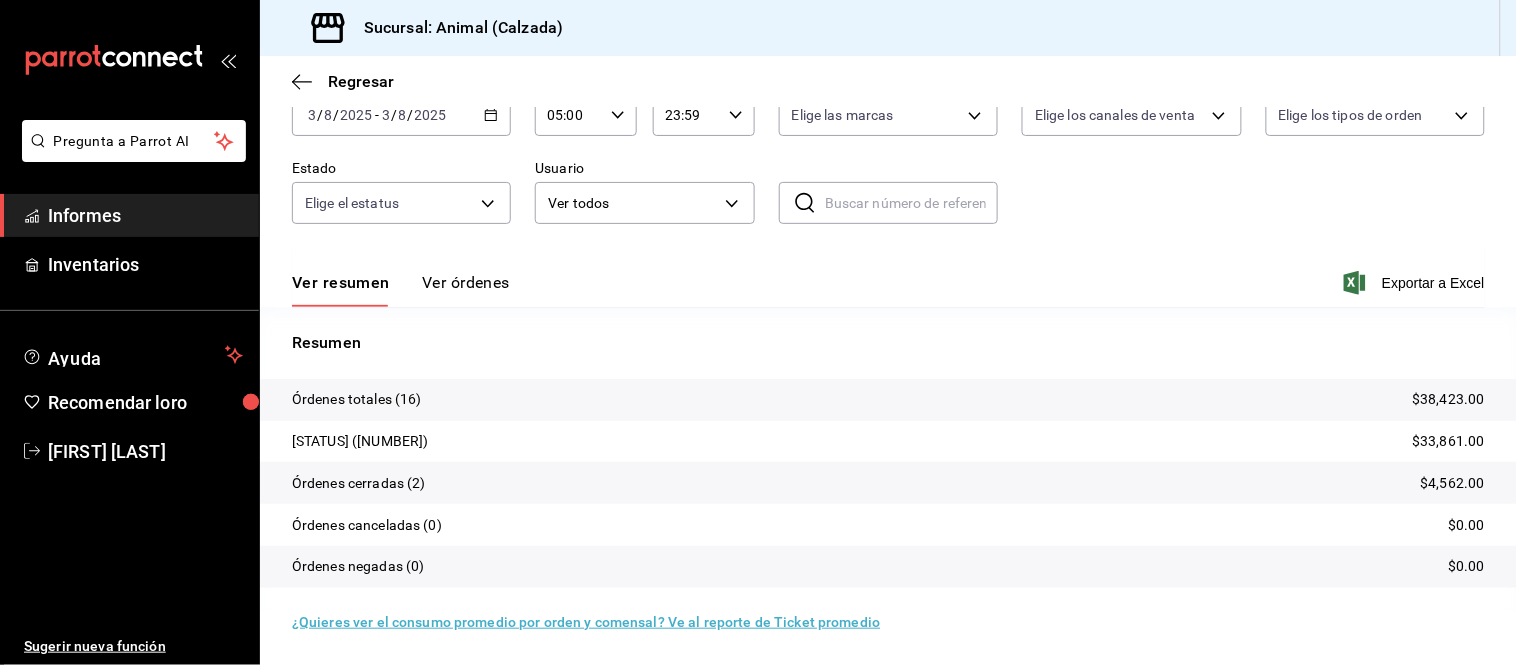 click on "Ver órdenes" at bounding box center (466, 282) 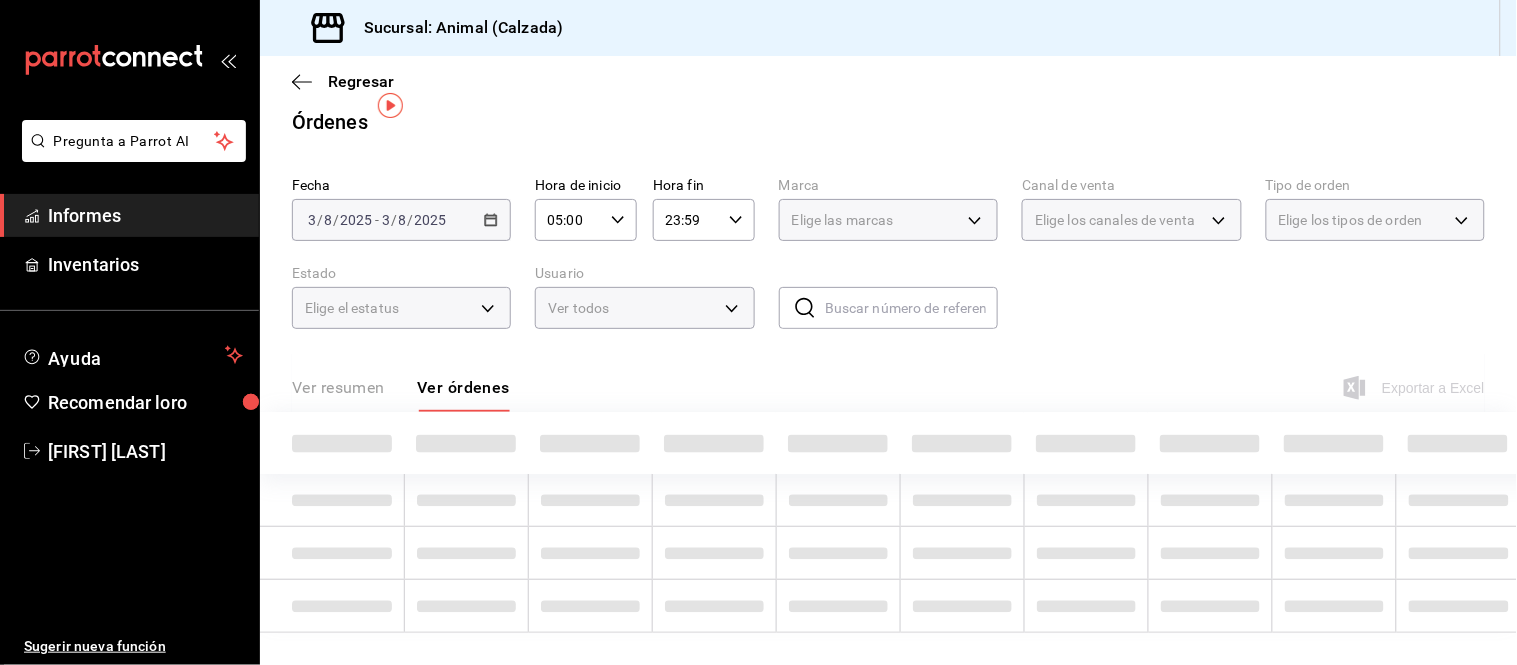 scroll, scrollTop: 121, scrollLeft: 0, axis: vertical 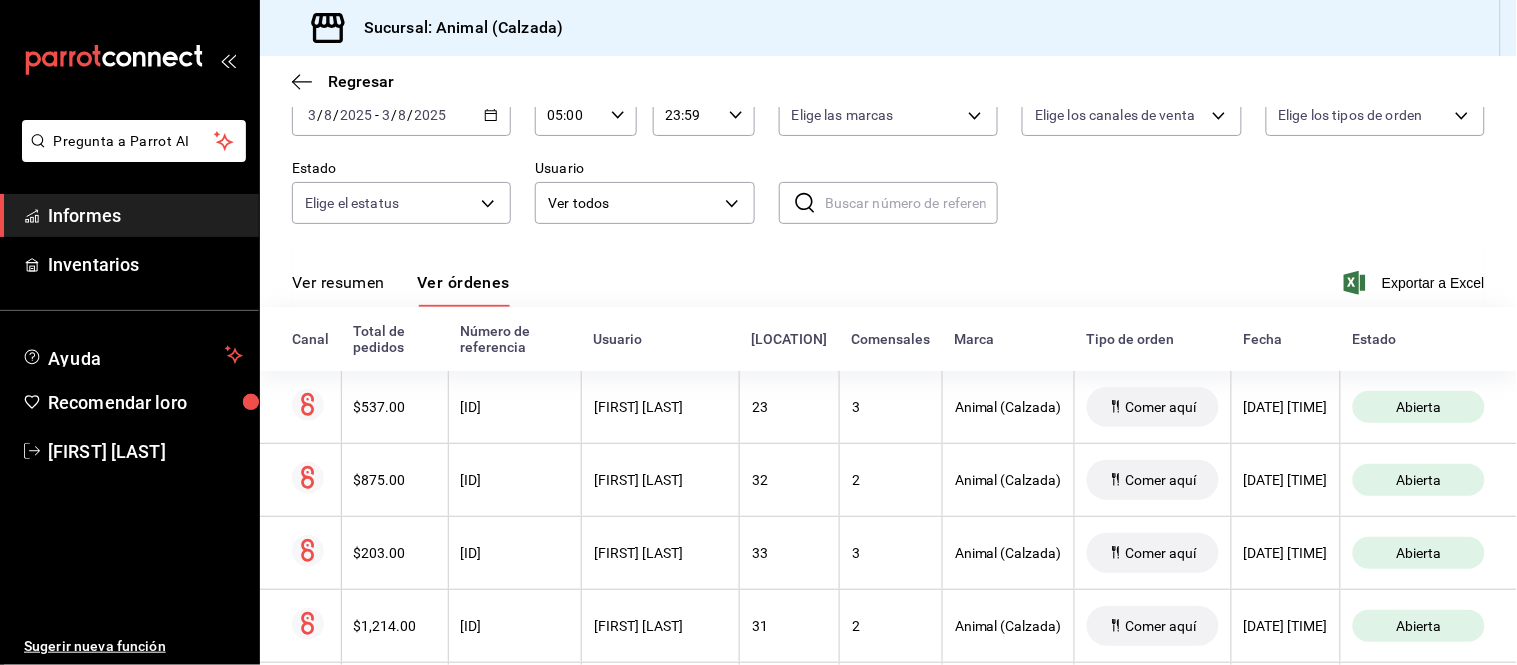 click on "Ver resumen" at bounding box center [338, 282] 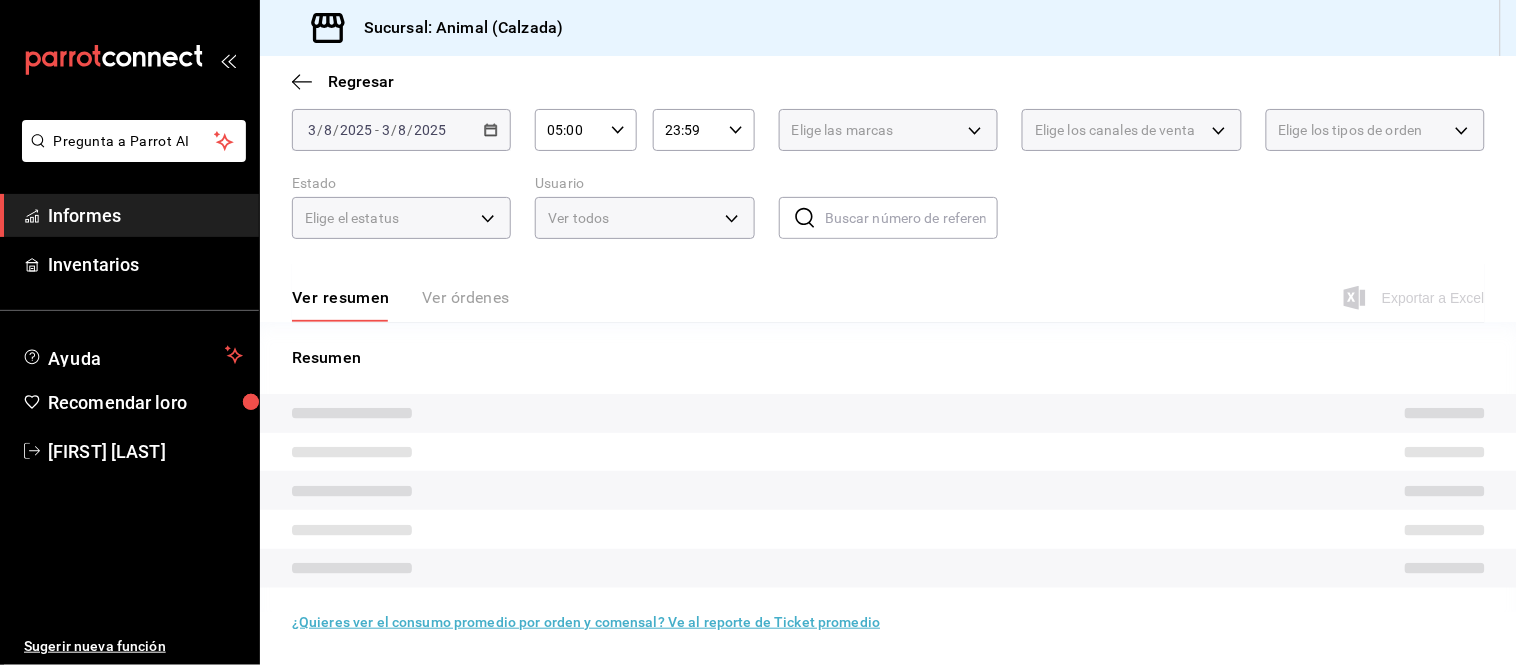 scroll, scrollTop: 121, scrollLeft: 0, axis: vertical 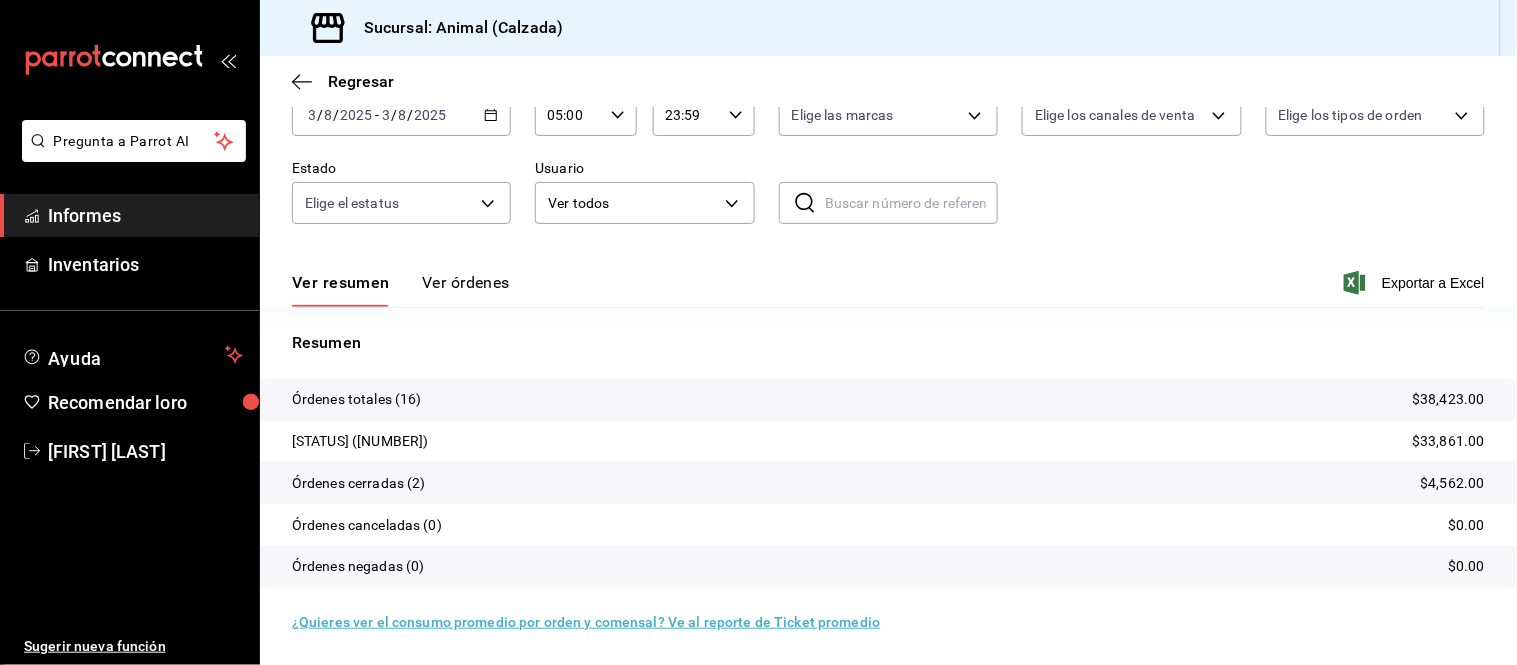 click on "Ver órdenes" at bounding box center [466, 282] 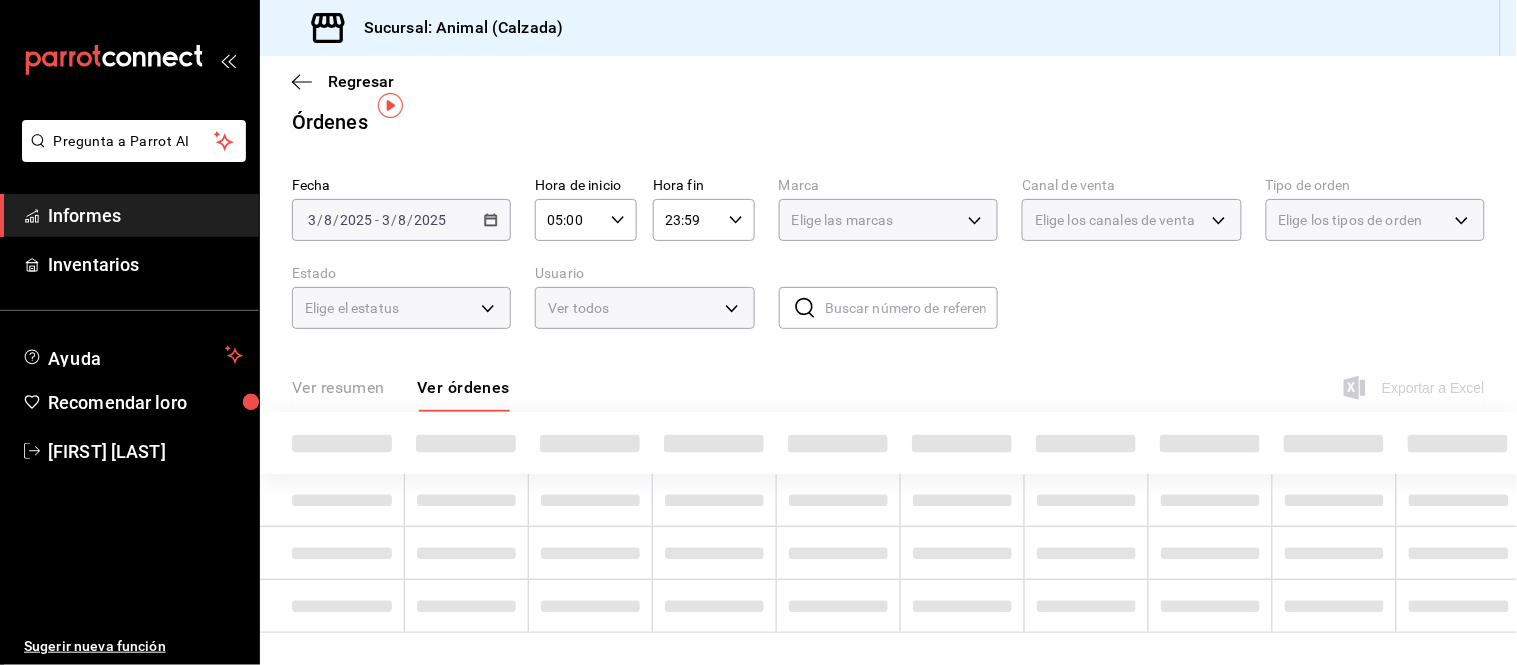 scroll, scrollTop: 121, scrollLeft: 0, axis: vertical 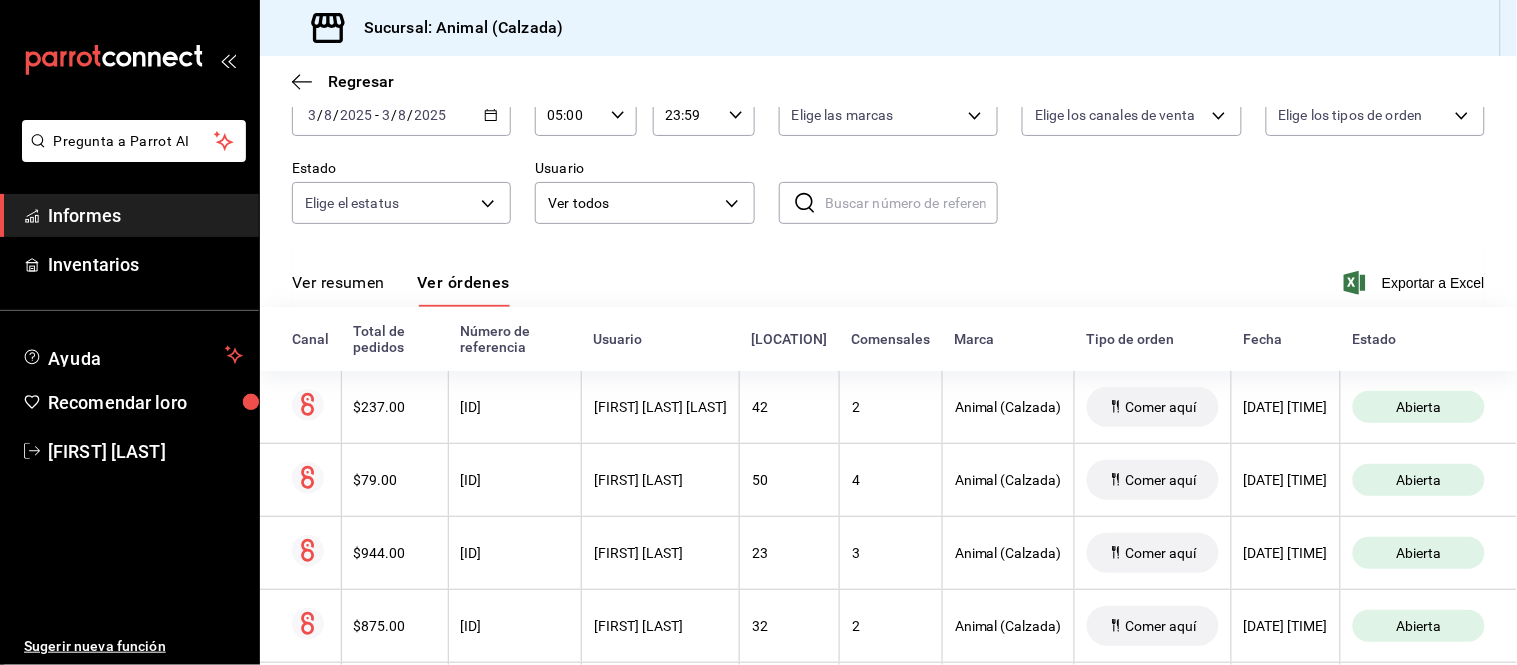 click on "Ver resumen" at bounding box center (338, 282) 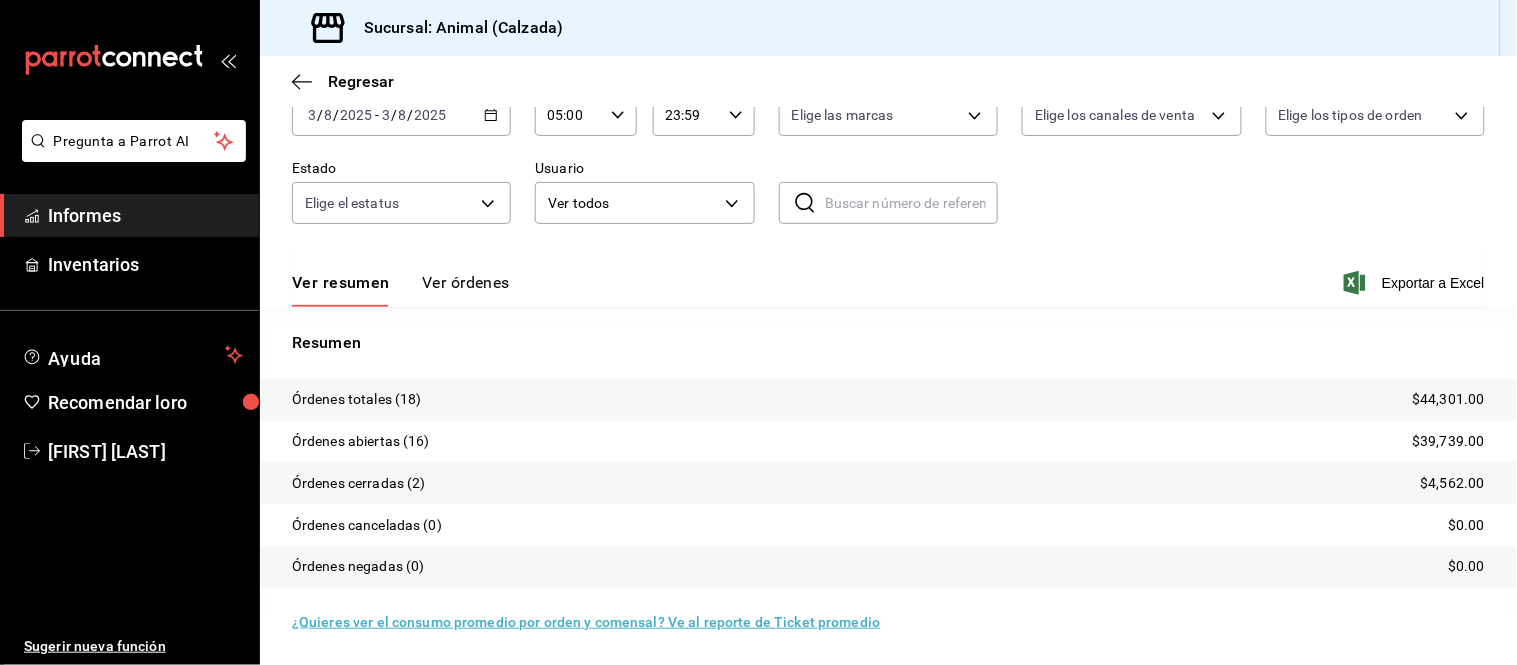 click on "Ver órdenes" at bounding box center (466, 282) 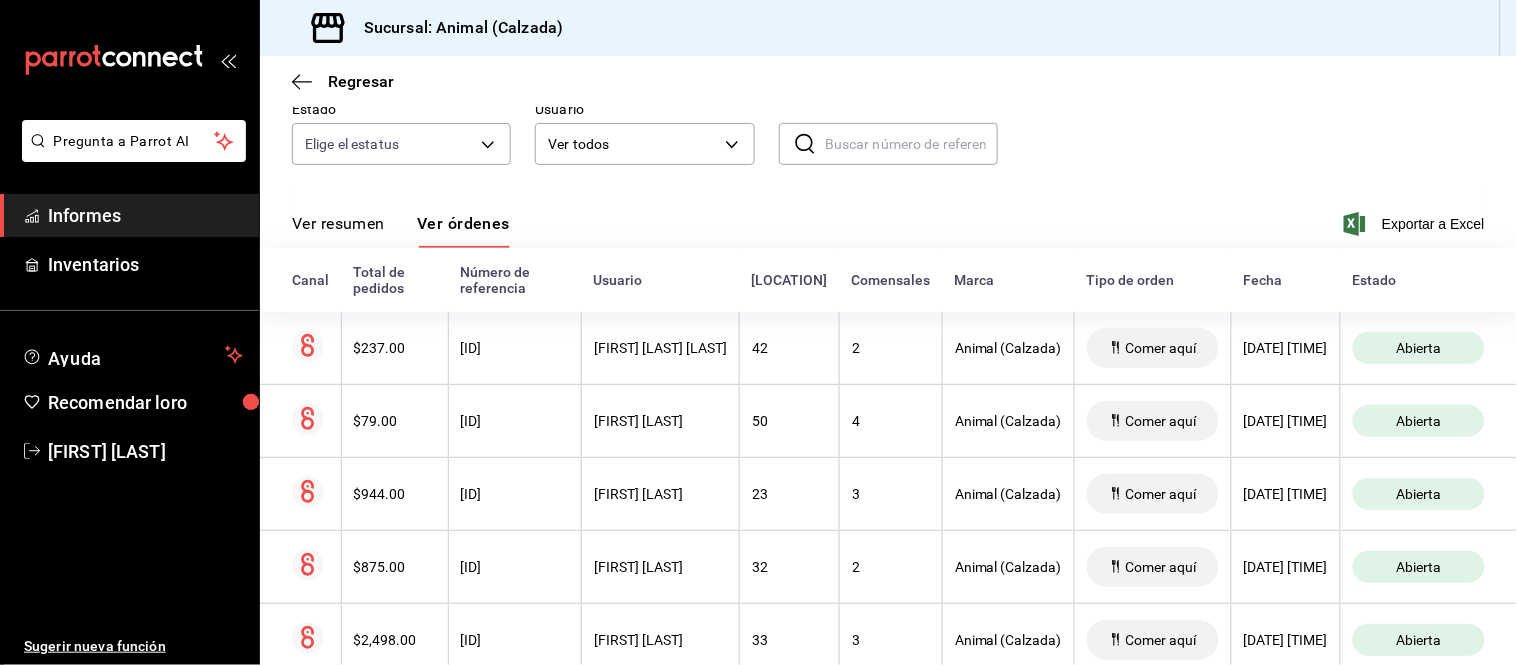 scroll, scrollTop: 126, scrollLeft: 0, axis: vertical 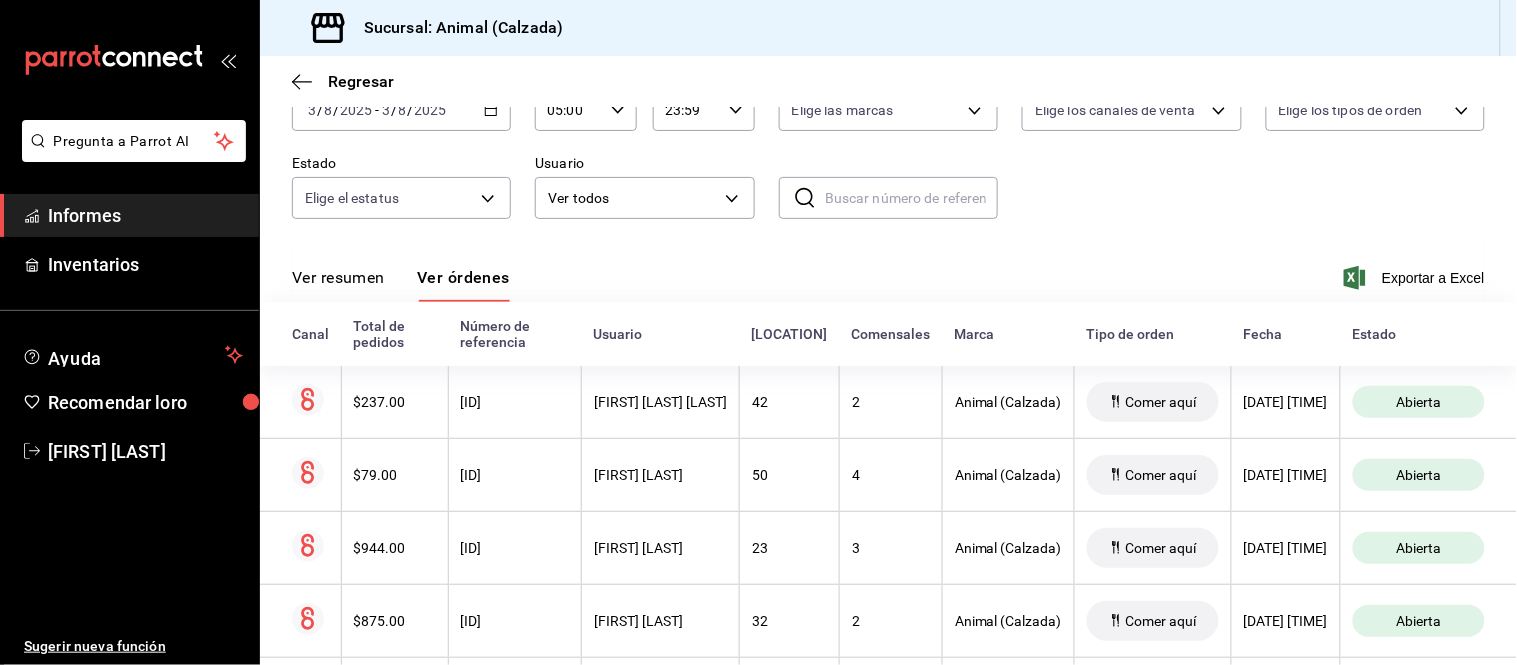 click on "Ver resumen" at bounding box center [338, 277] 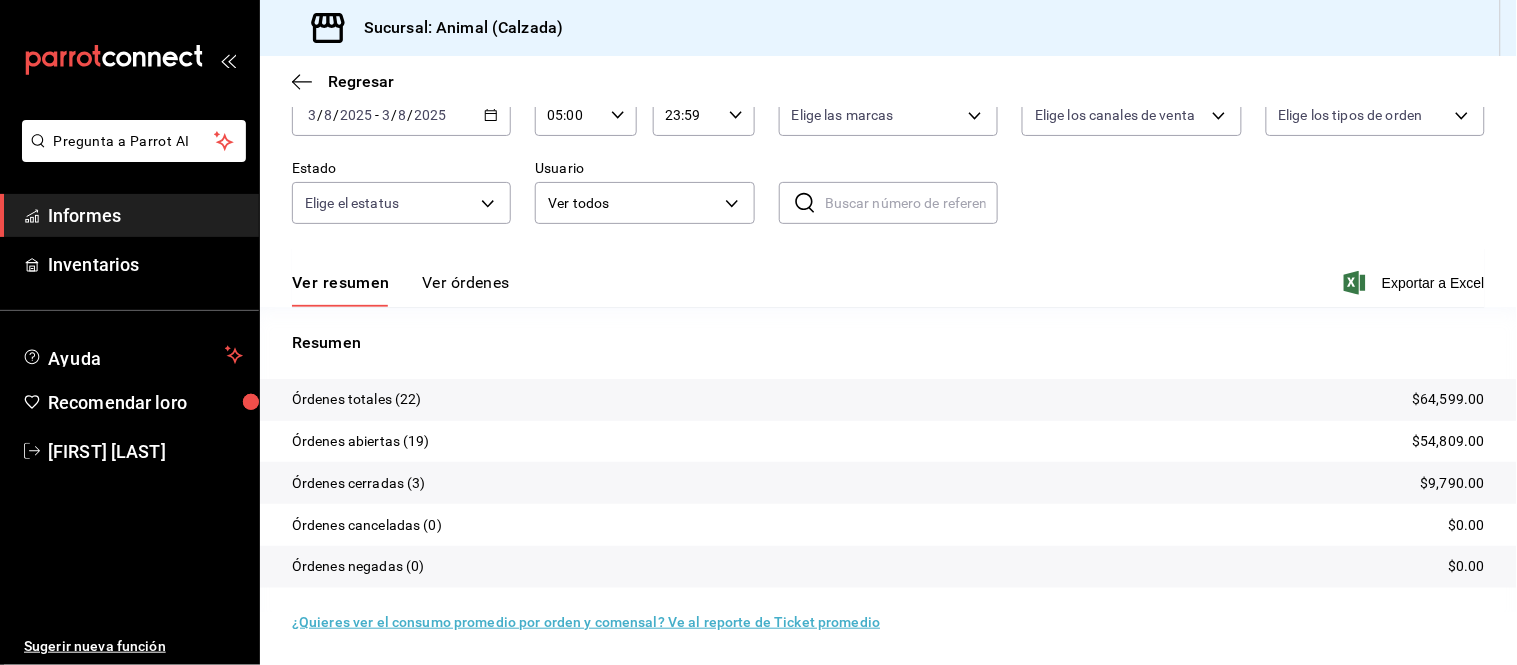 click on "Ver órdenes" at bounding box center [466, 289] 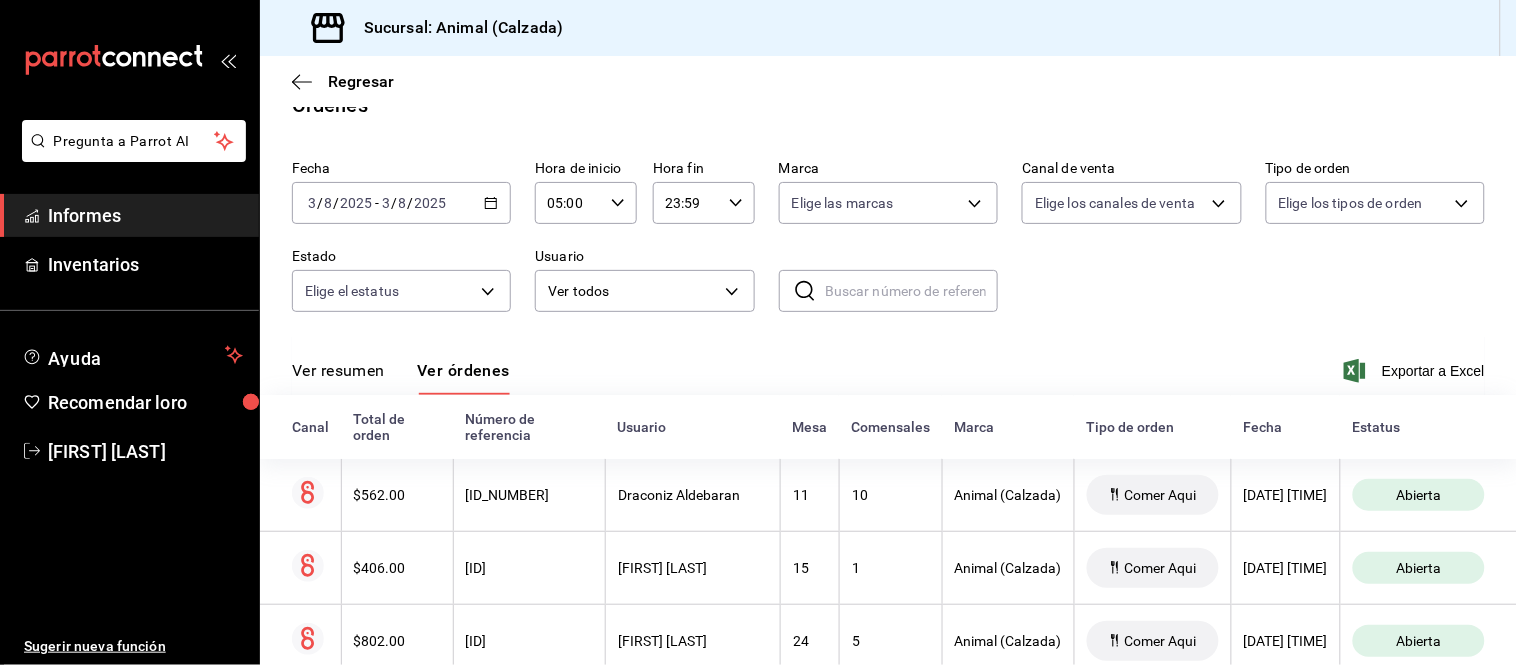 scroll, scrollTop: 121, scrollLeft: 0, axis: vertical 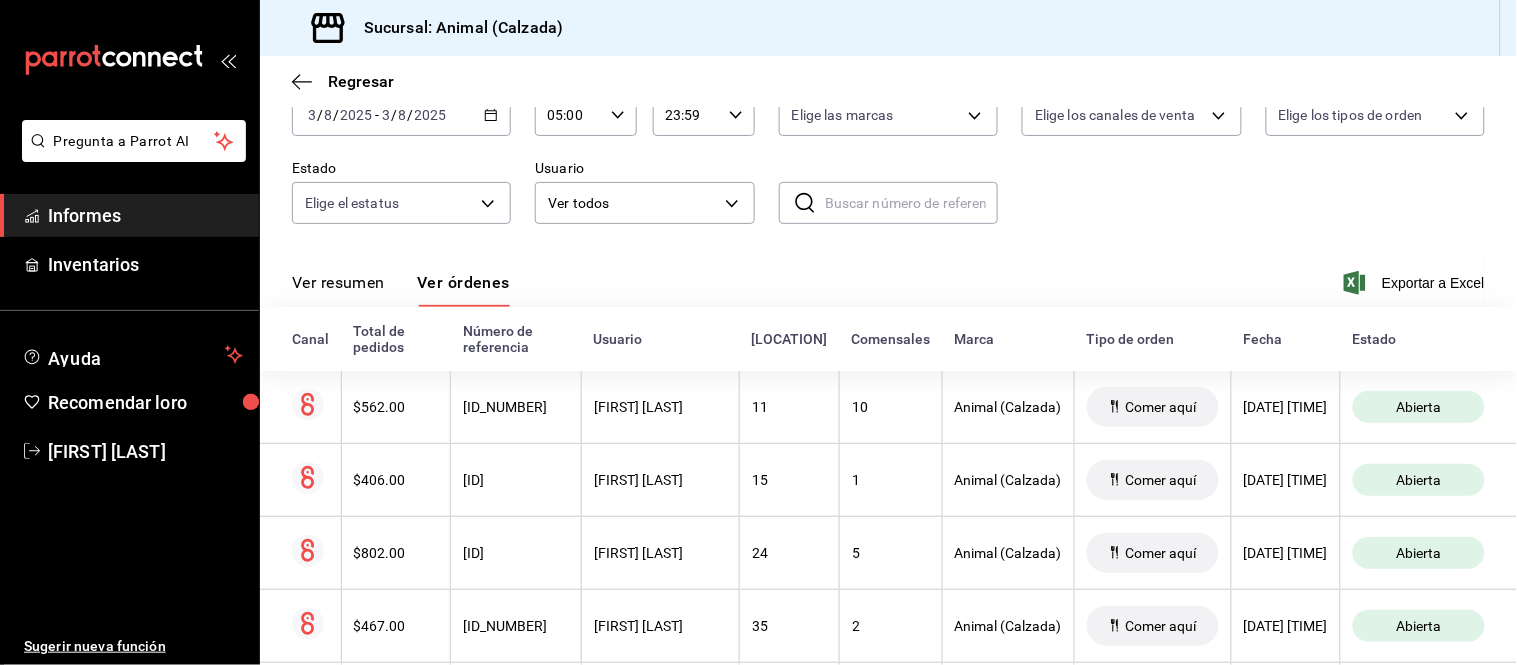 click on "Ver resumen" at bounding box center (338, 282) 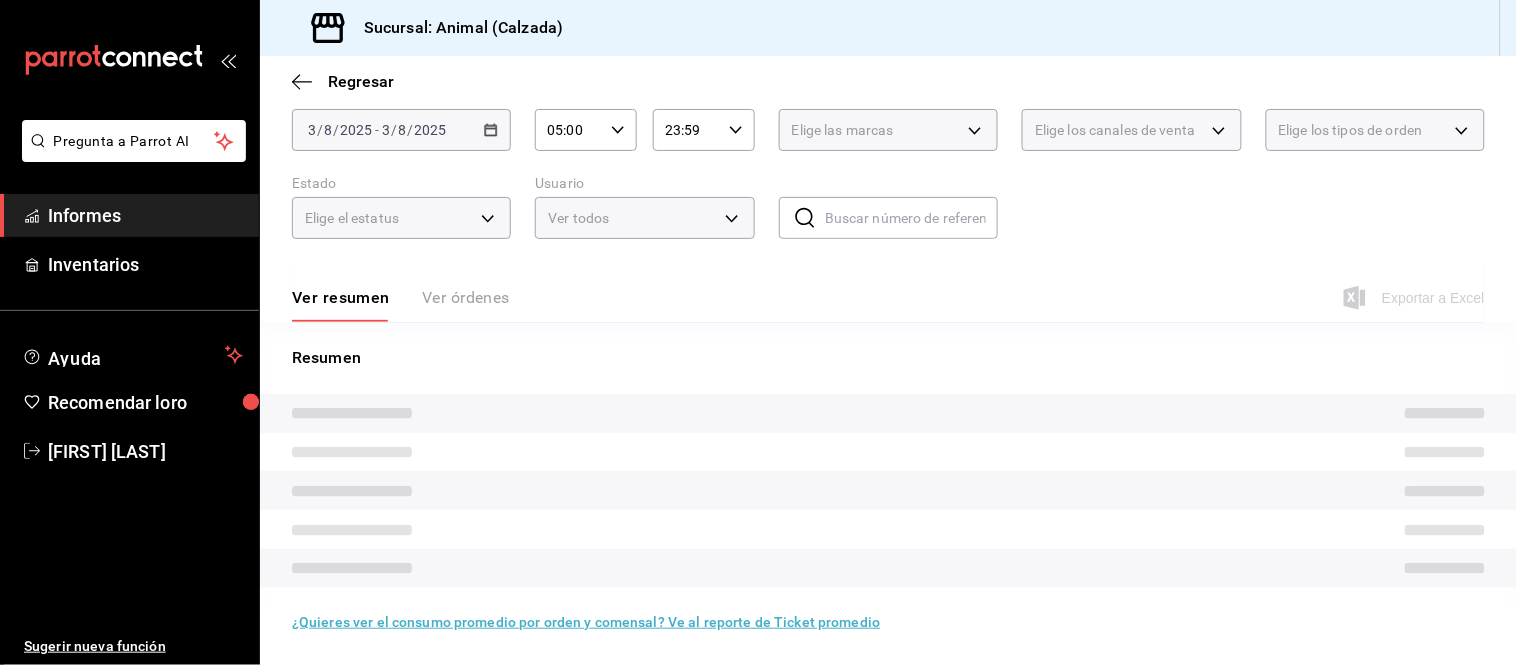 scroll, scrollTop: 121, scrollLeft: 0, axis: vertical 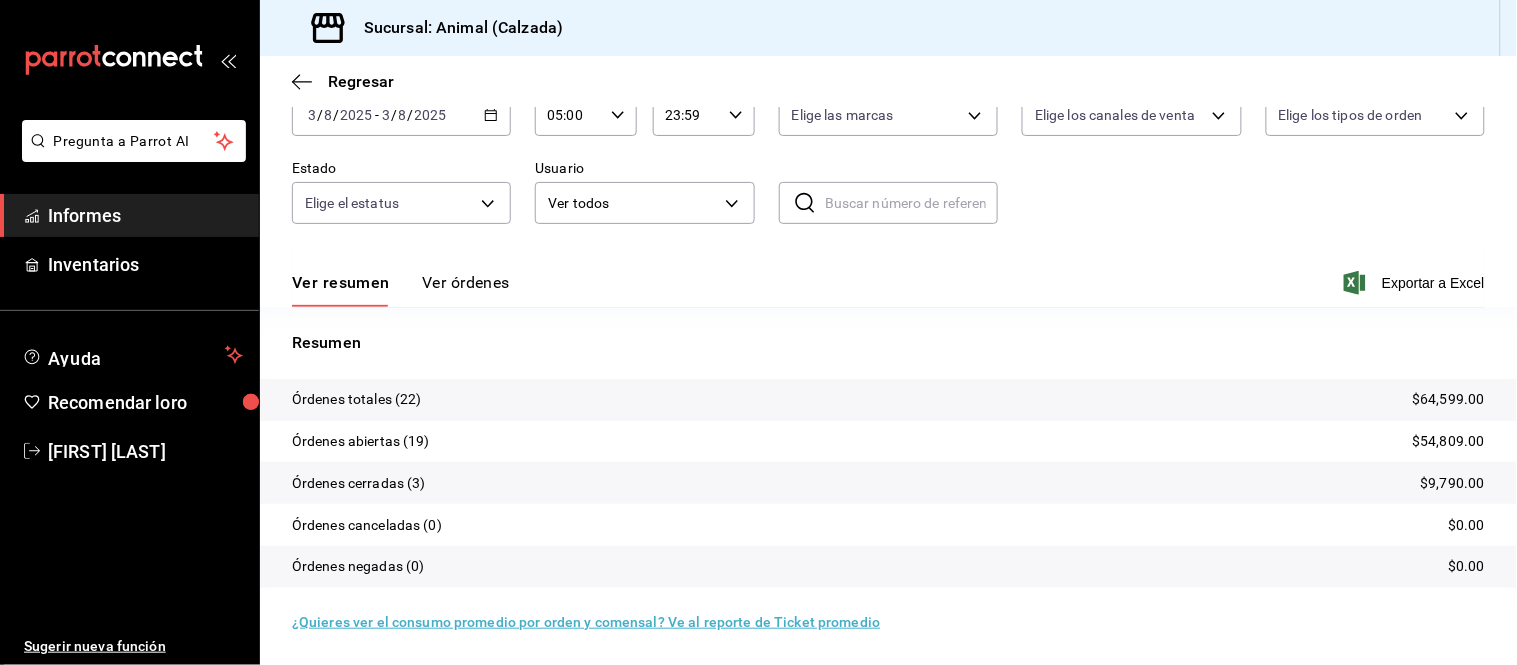 click on "Ver resumen Ver órdenes Exportar a Excel" at bounding box center [888, 277] 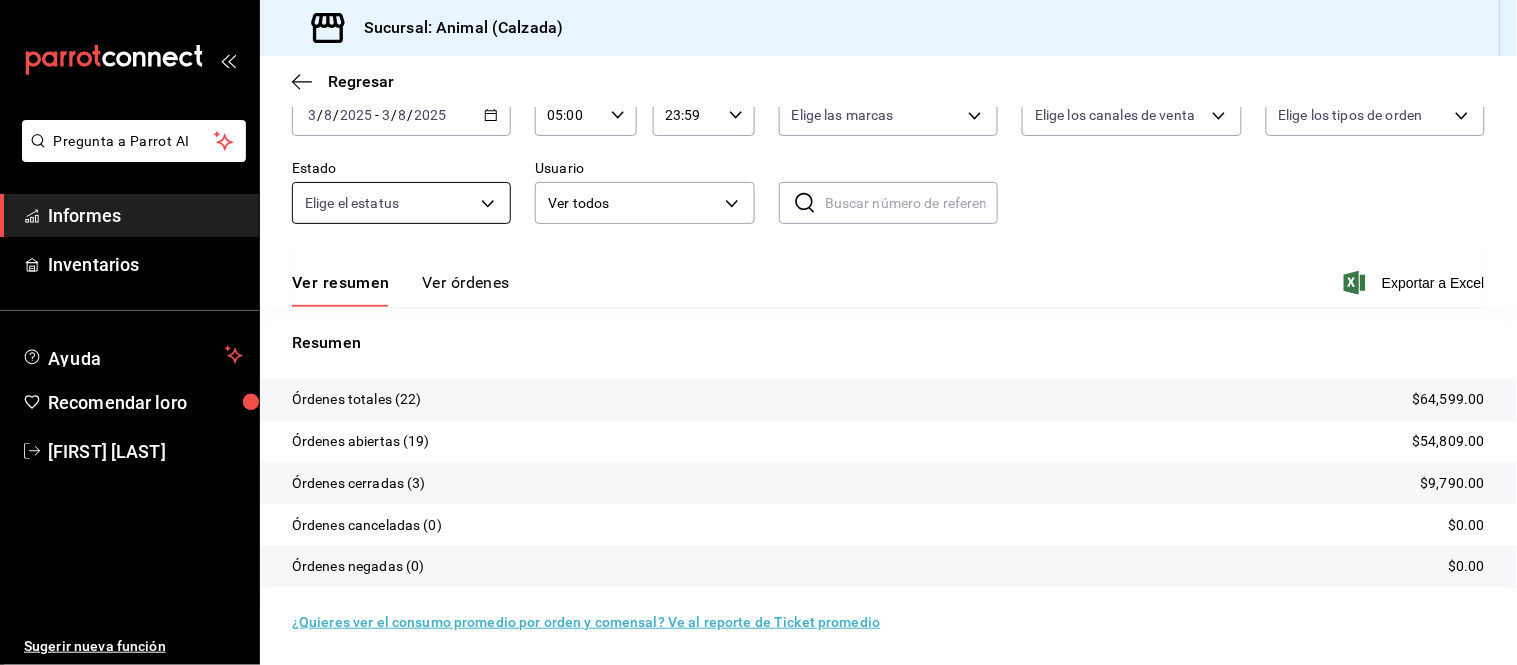 click on "Ver órdenes" at bounding box center [466, 282] 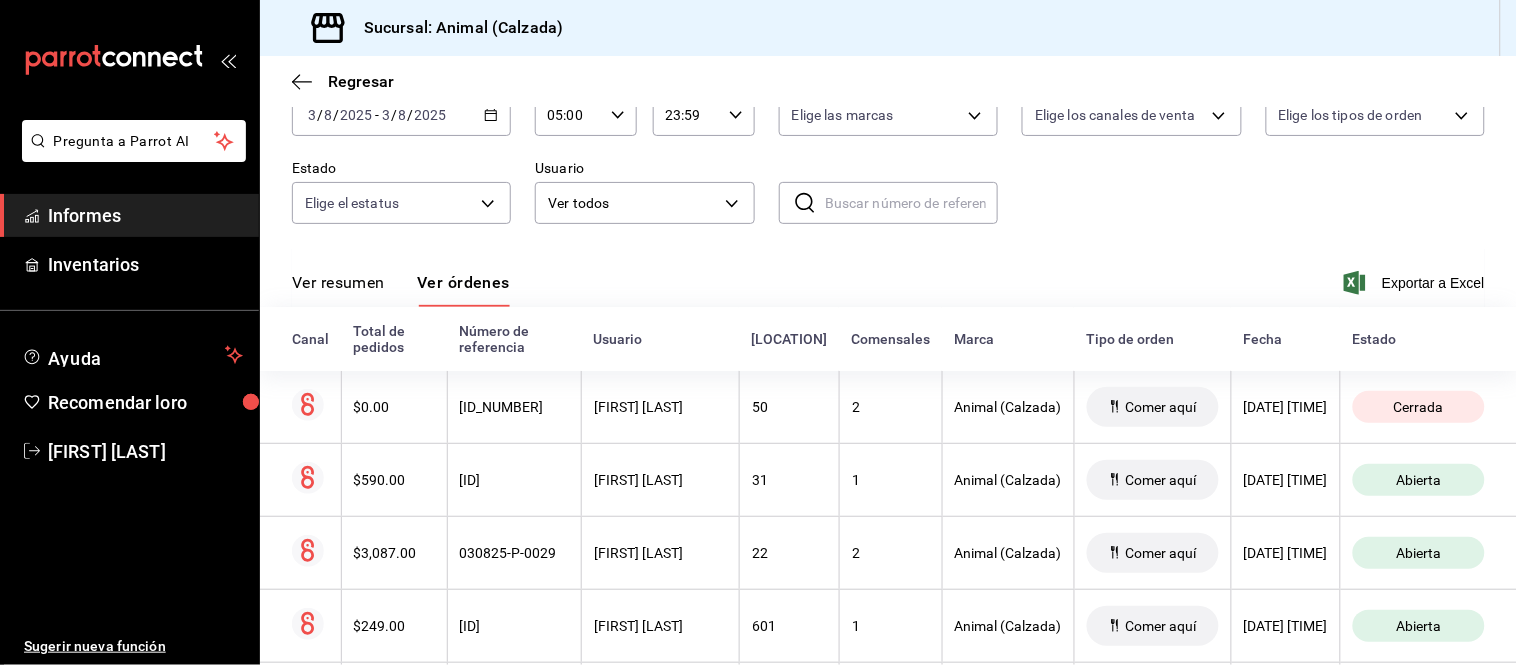 click on "Ver resumen" at bounding box center (338, 282) 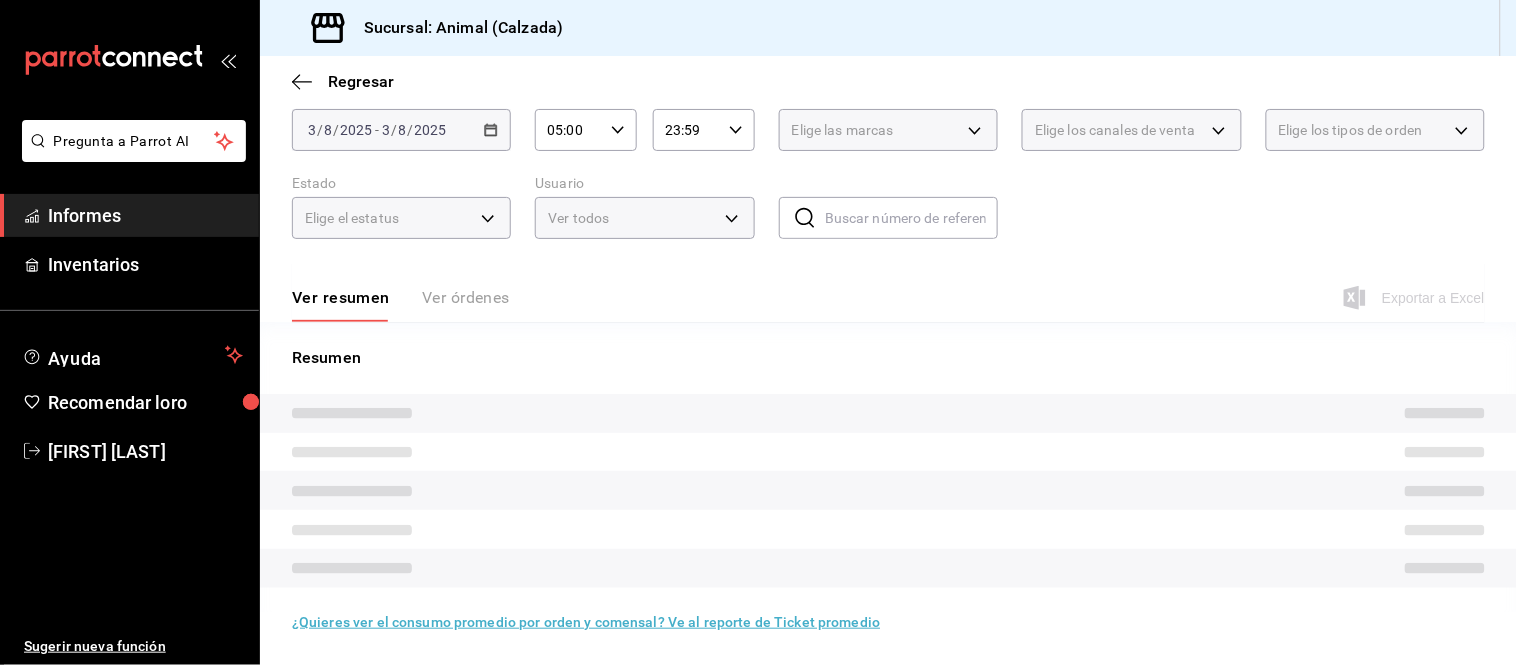 scroll, scrollTop: 121, scrollLeft: 0, axis: vertical 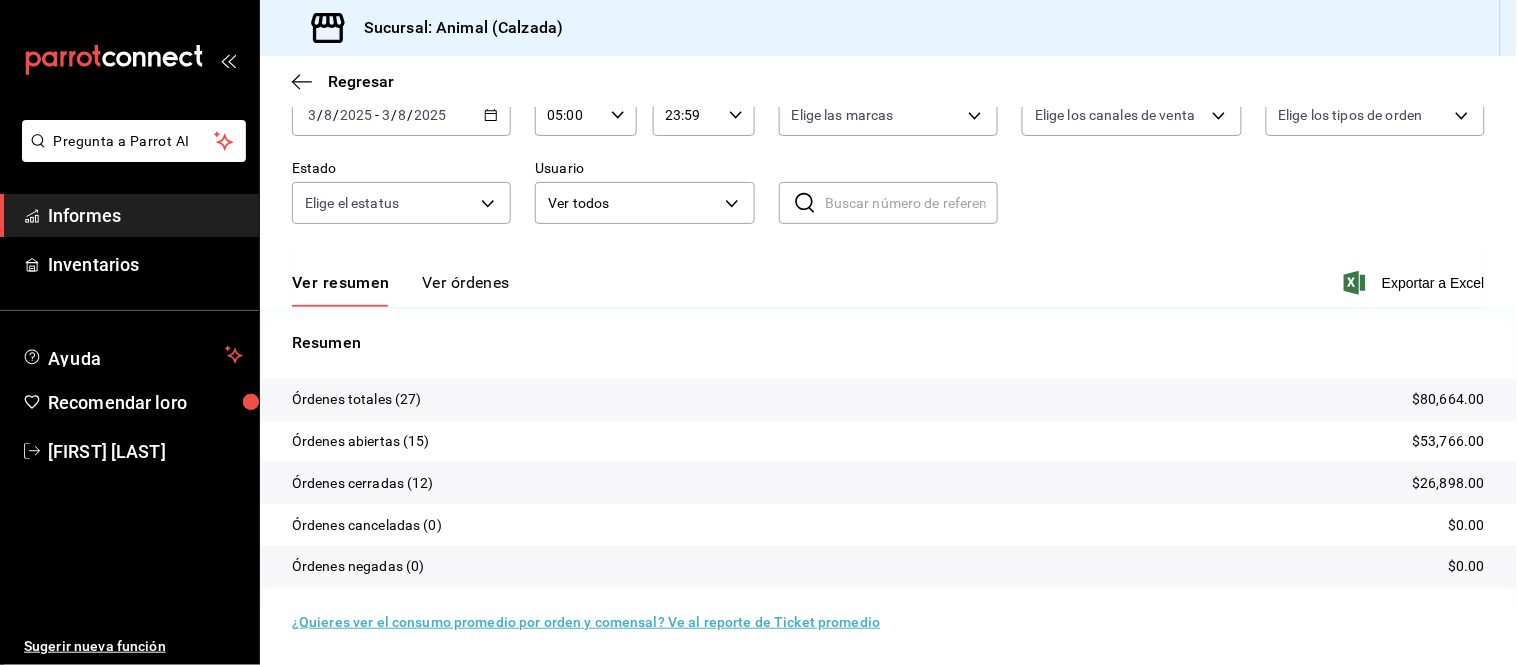click on "Ver órdenes" at bounding box center [466, 282] 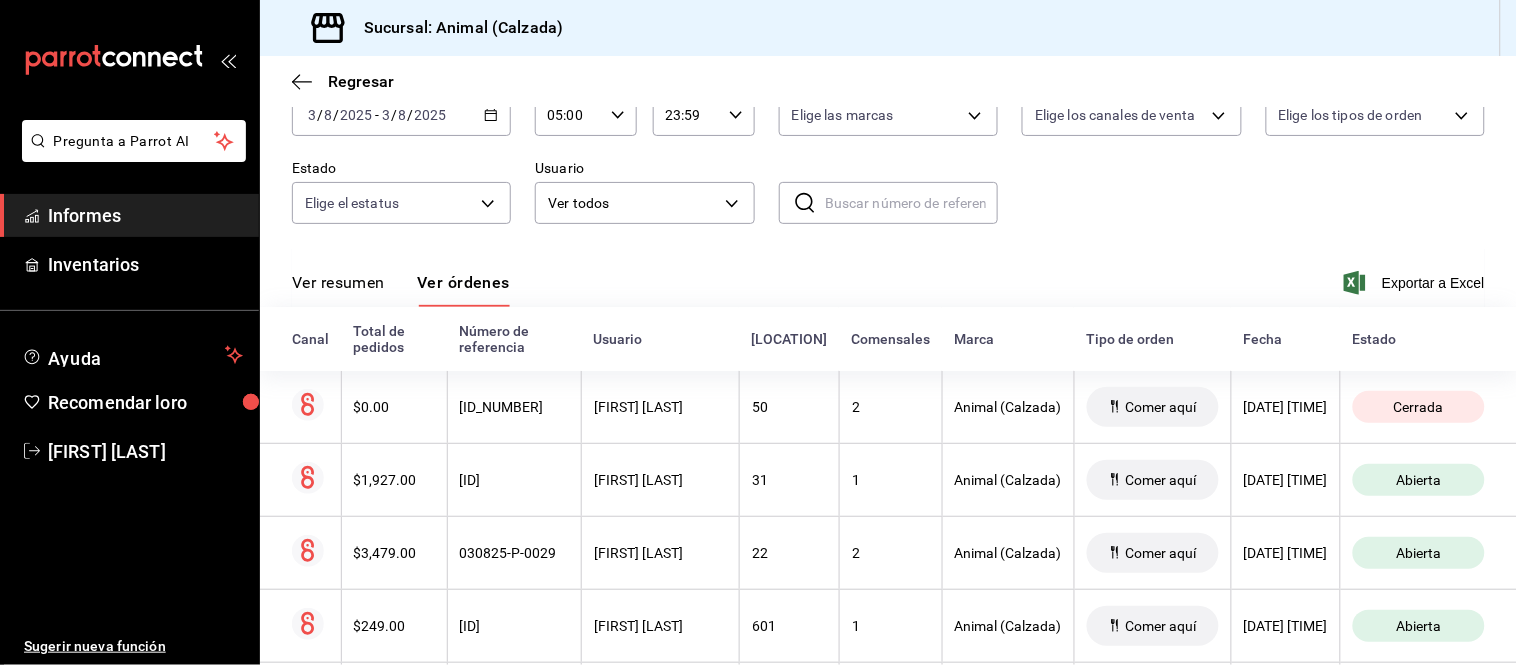 click on "Ver resumen" at bounding box center (338, 289) 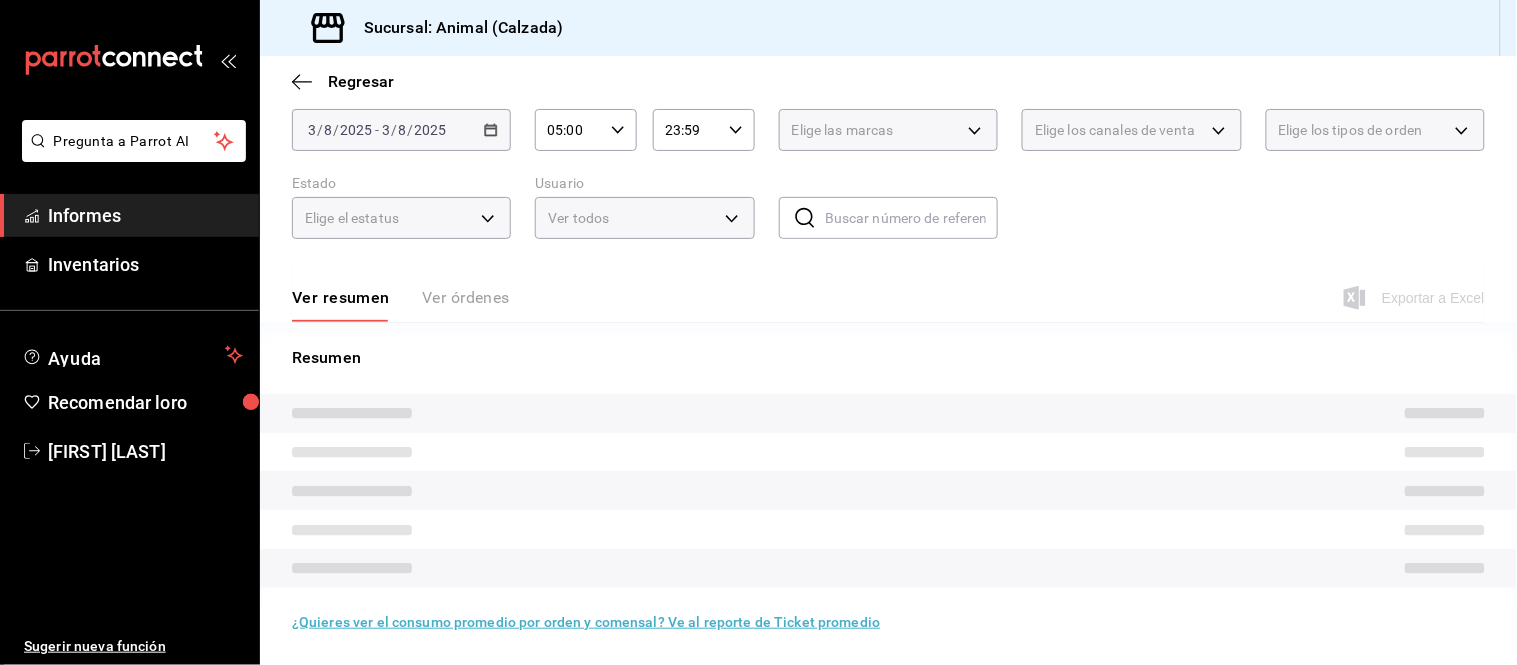 scroll, scrollTop: 121, scrollLeft: 0, axis: vertical 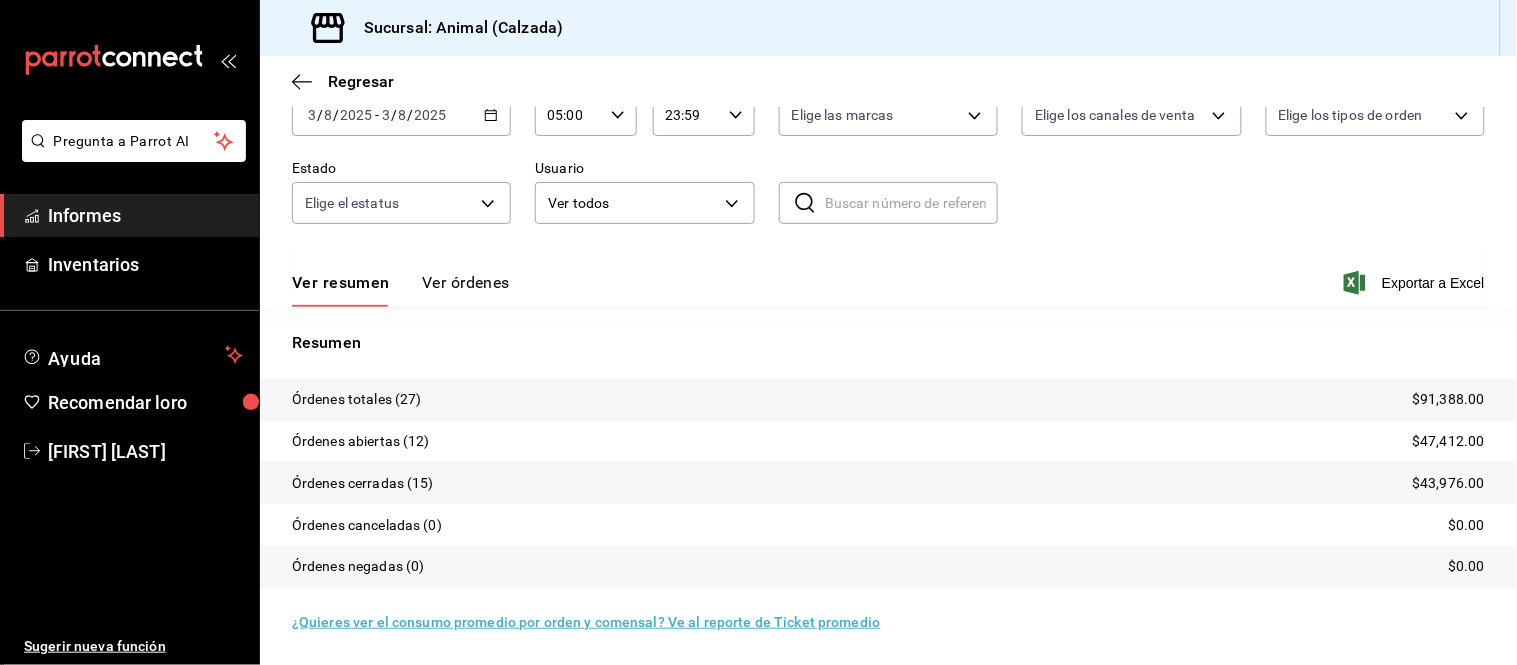 click on "Ver órdenes" at bounding box center (466, 282) 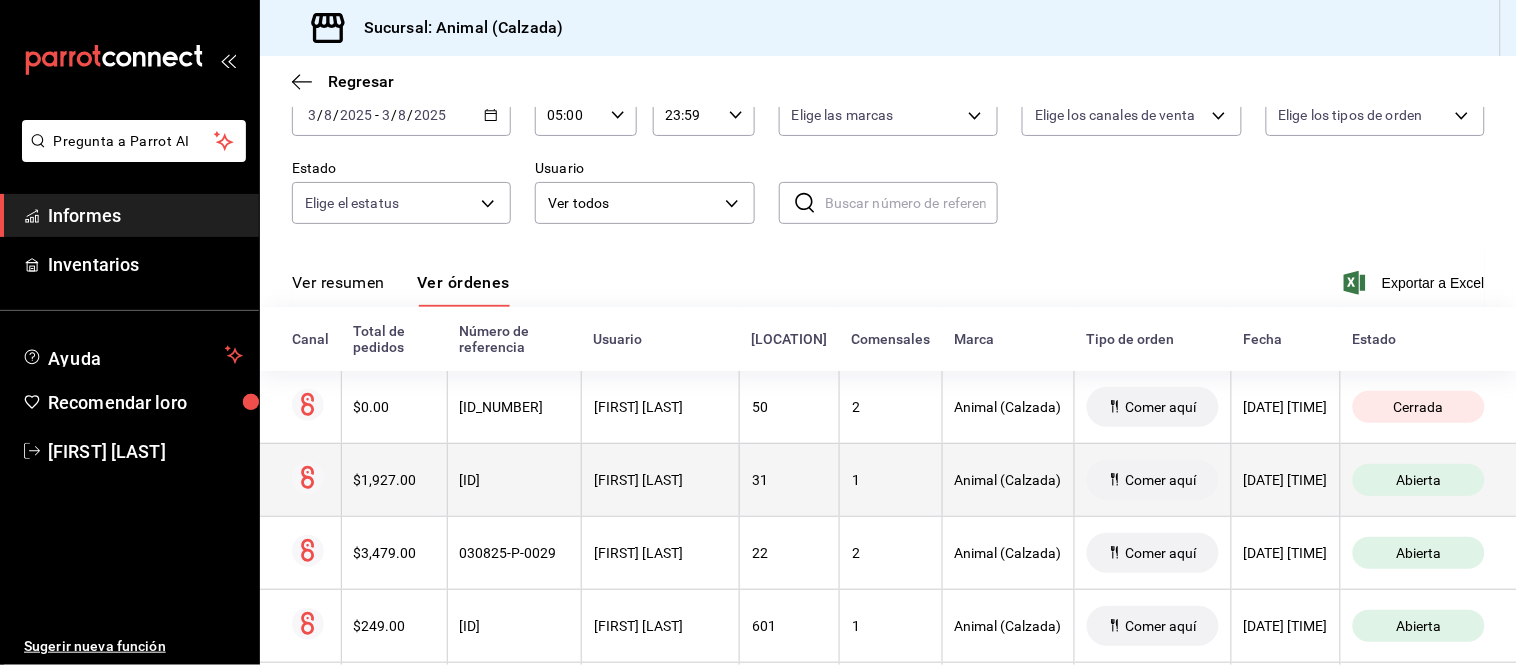 scroll, scrollTop: 232, scrollLeft: 0, axis: vertical 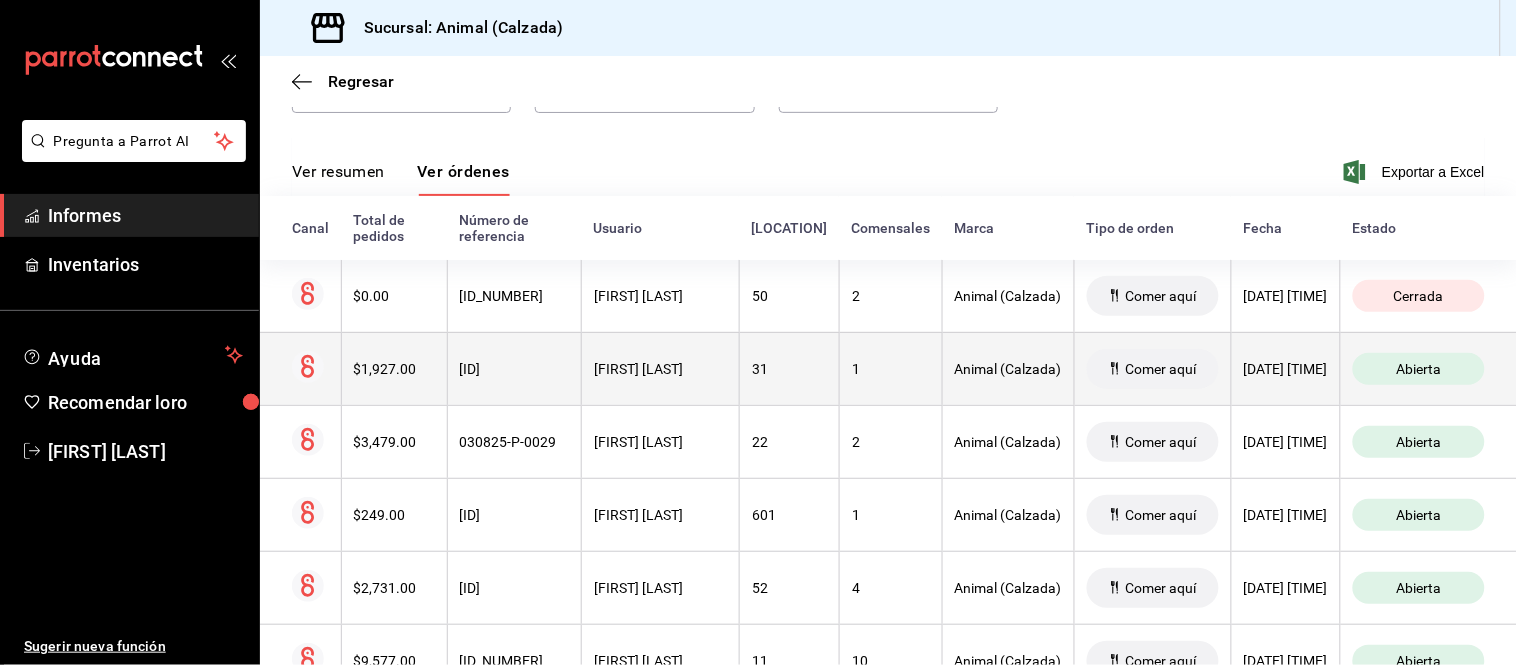 click on "1" at bounding box center [890, 514] 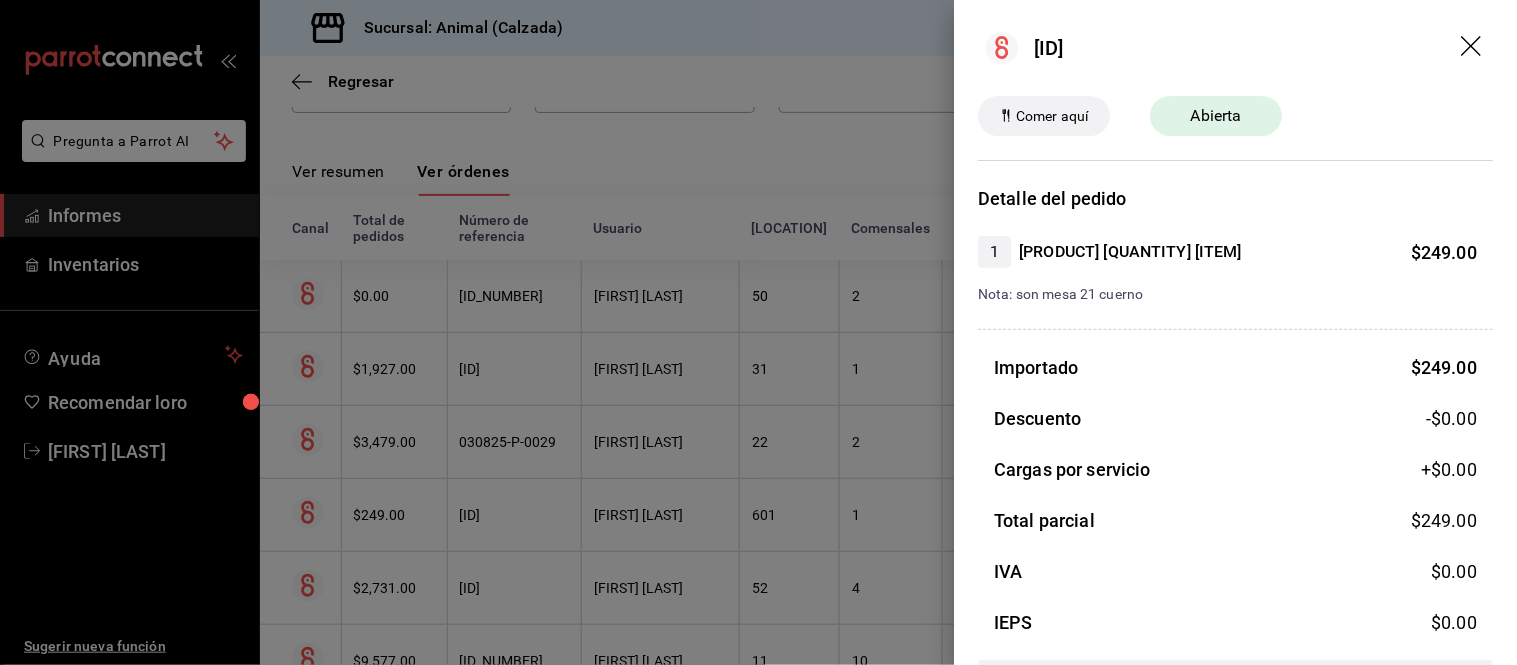 click at bounding box center (758, 332) 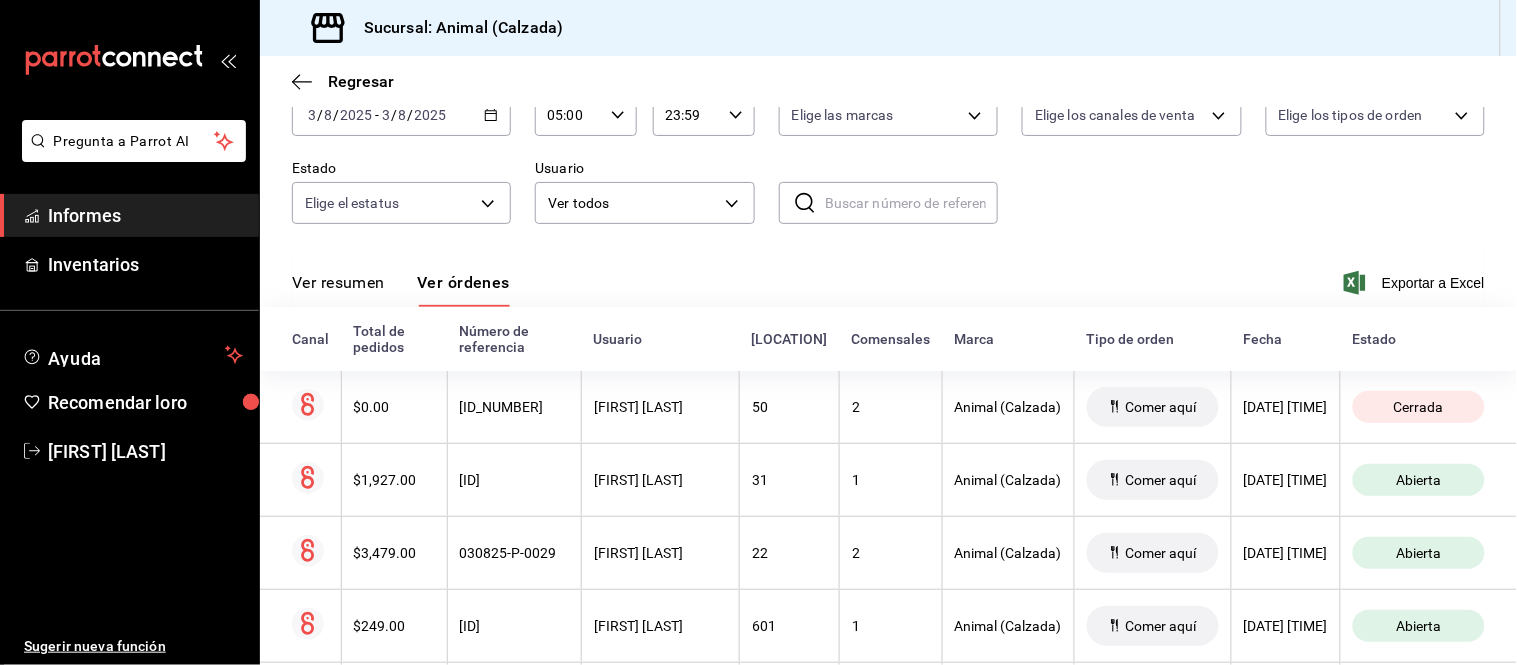 click on "Ver resumen" at bounding box center [338, 282] 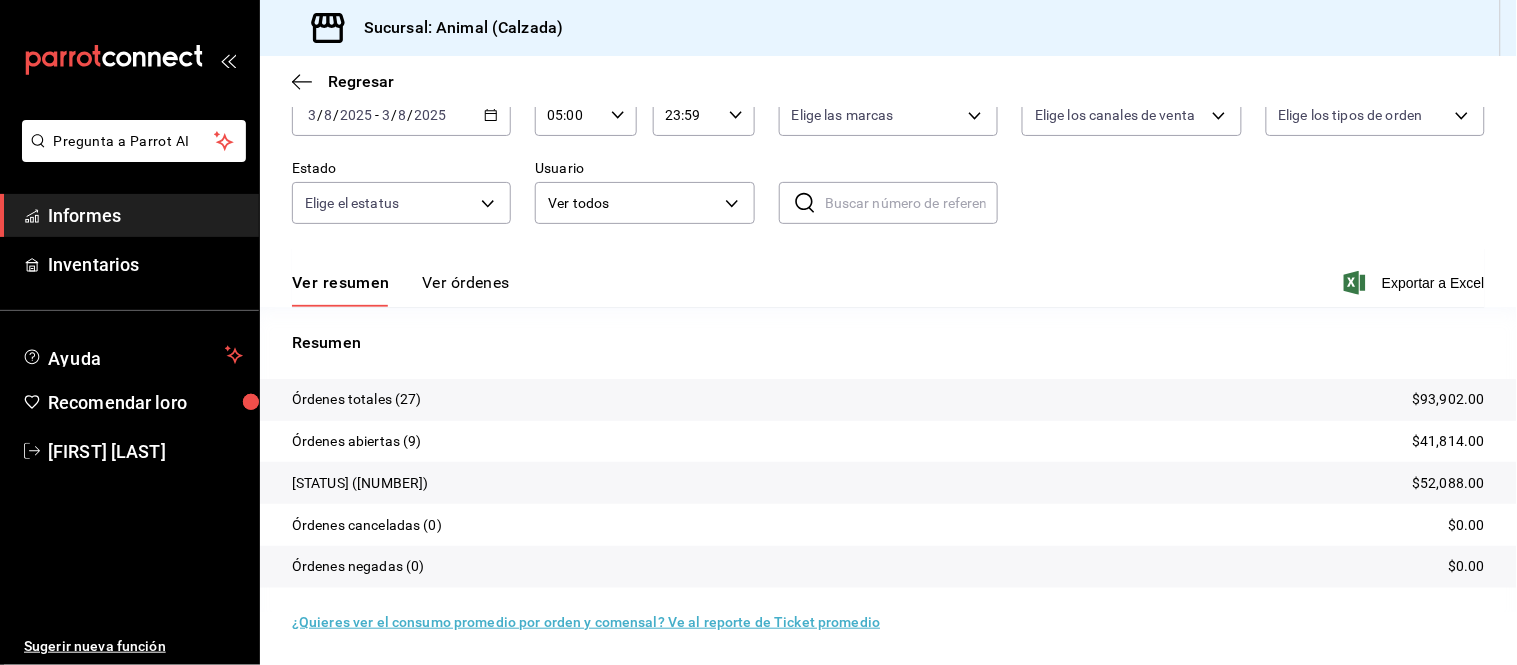 click on "Ver órdenes" at bounding box center [466, 282] 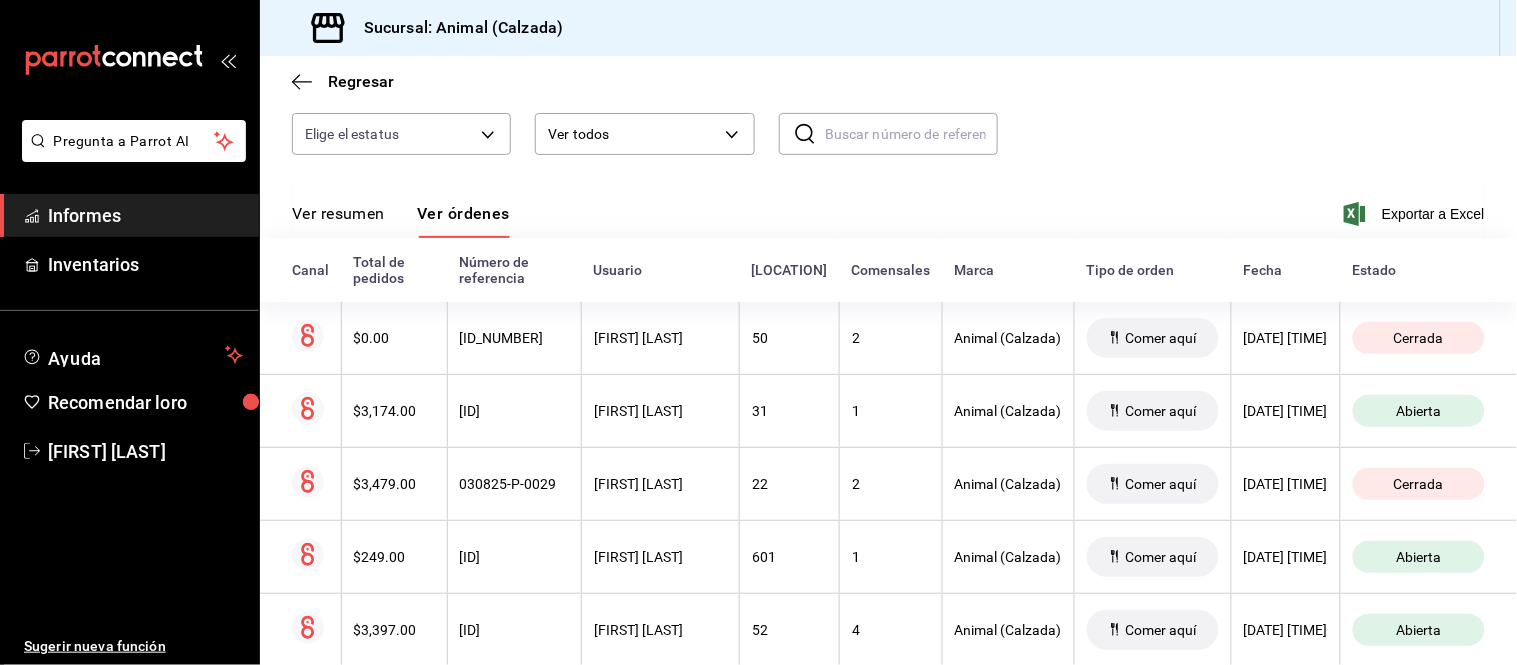 scroll, scrollTop: 121, scrollLeft: 0, axis: vertical 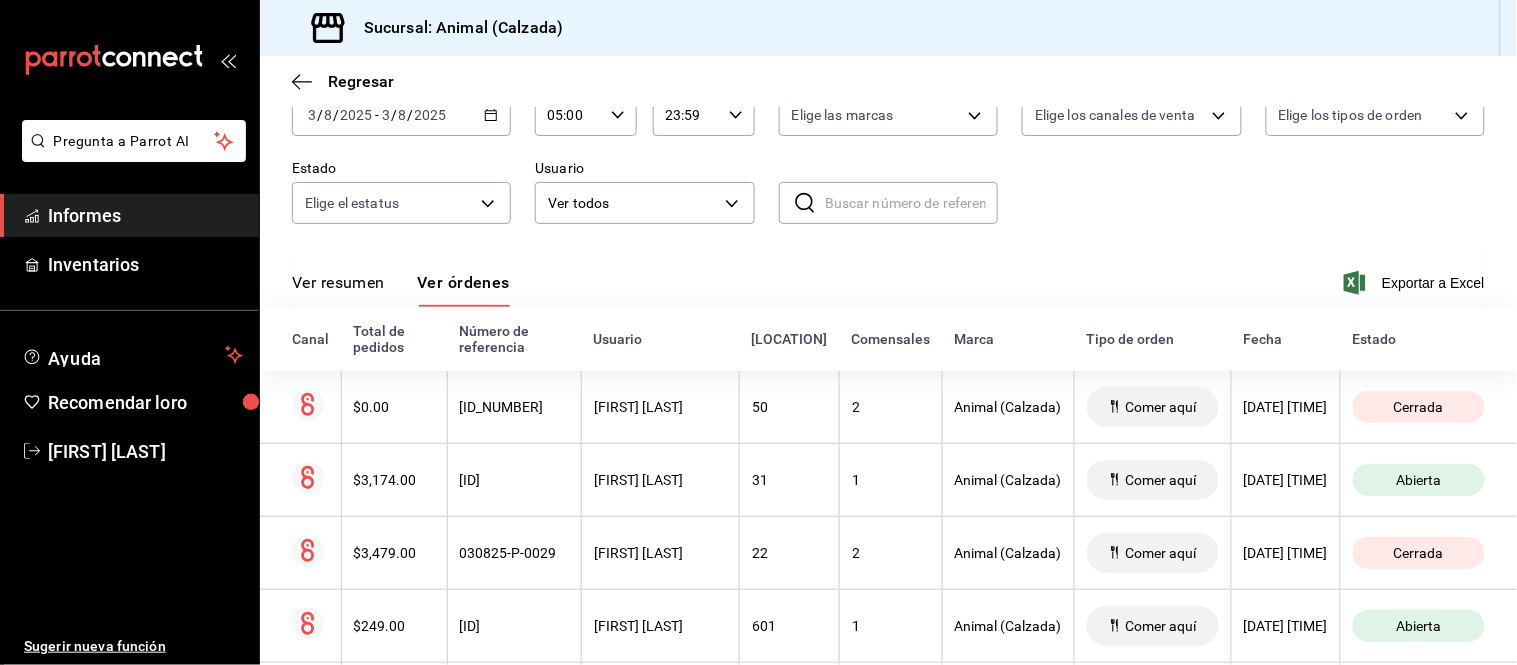 click on "Informes" at bounding box center [145, 215] 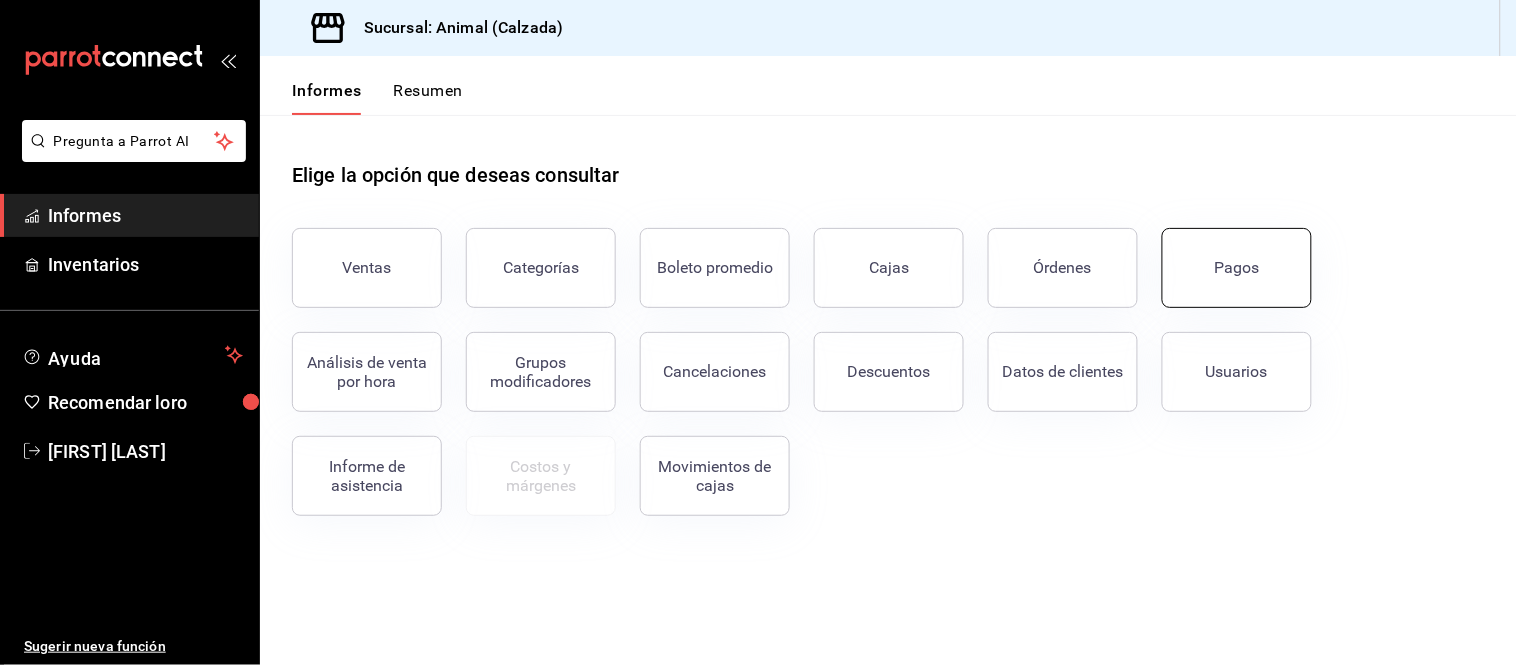 click on "Pagos" at bounding box center [1237, 268] 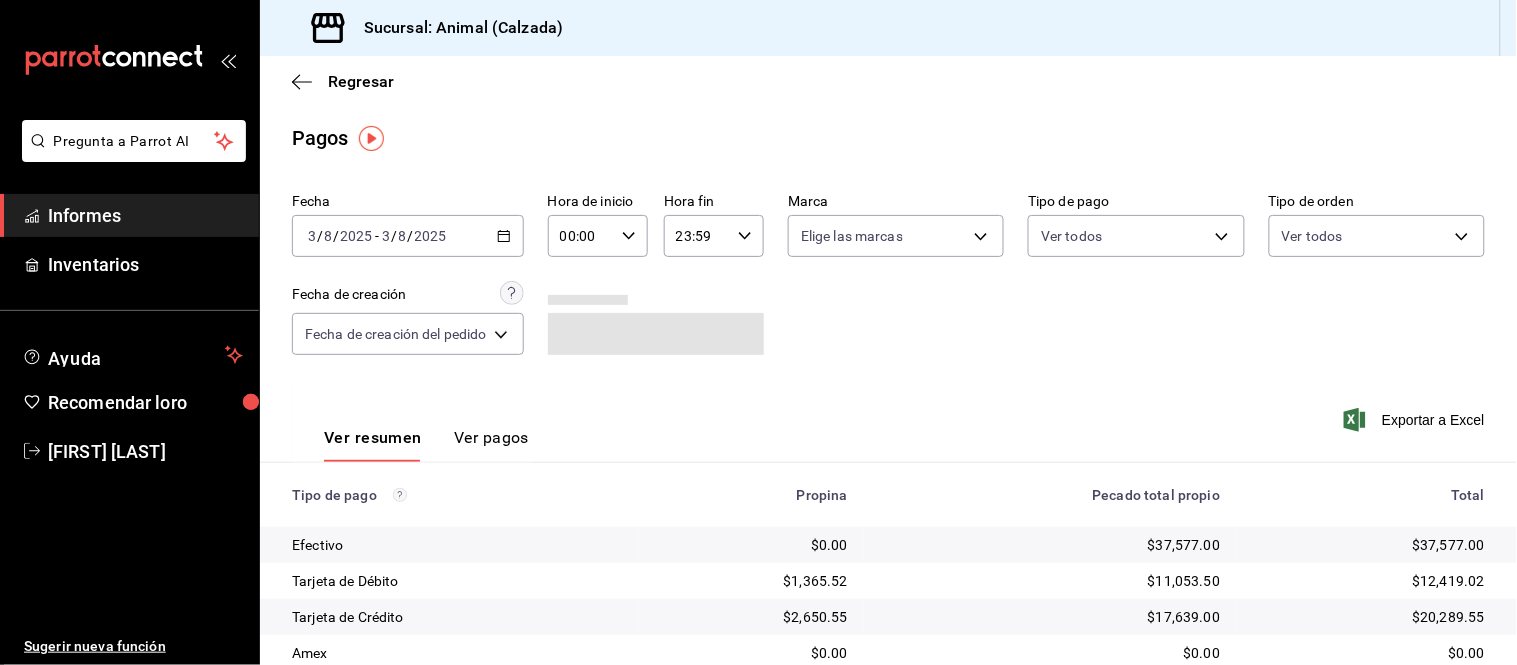 click 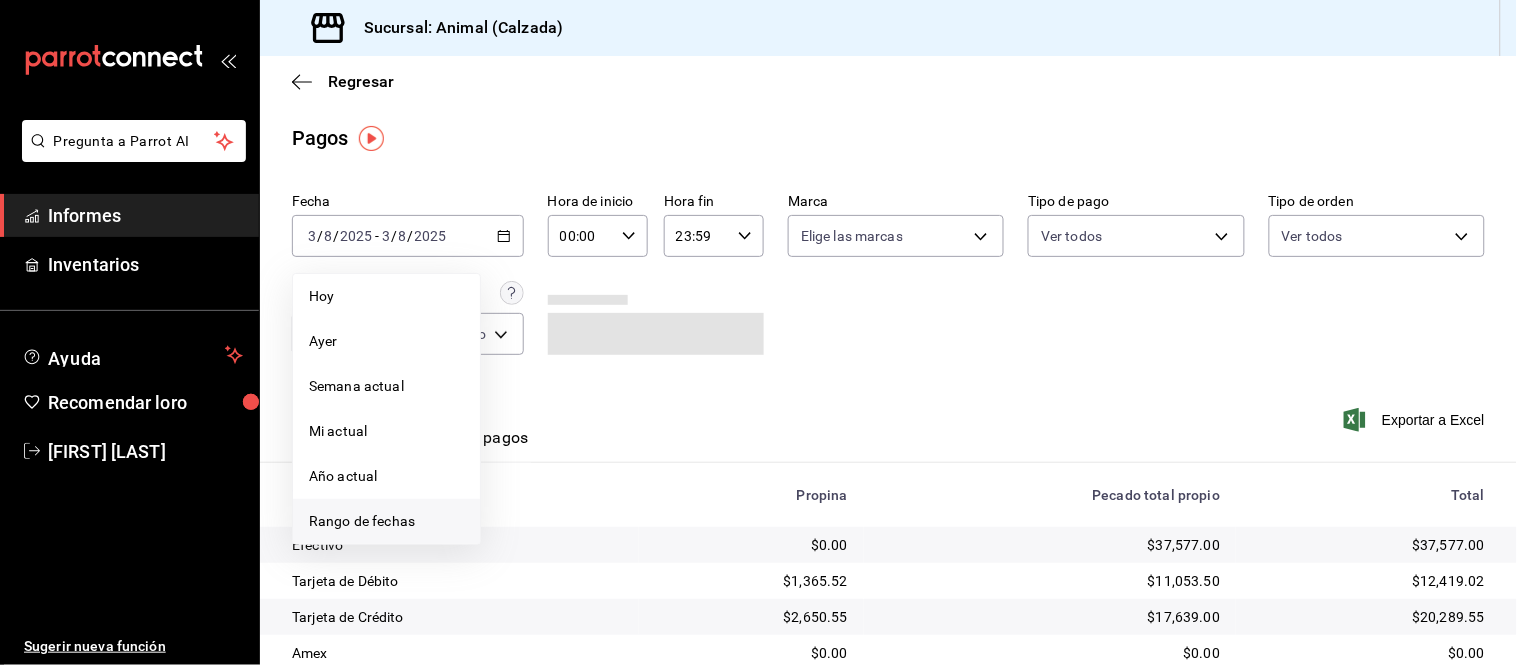 click on "Rango de fechas" at bounding box center [362, 521] 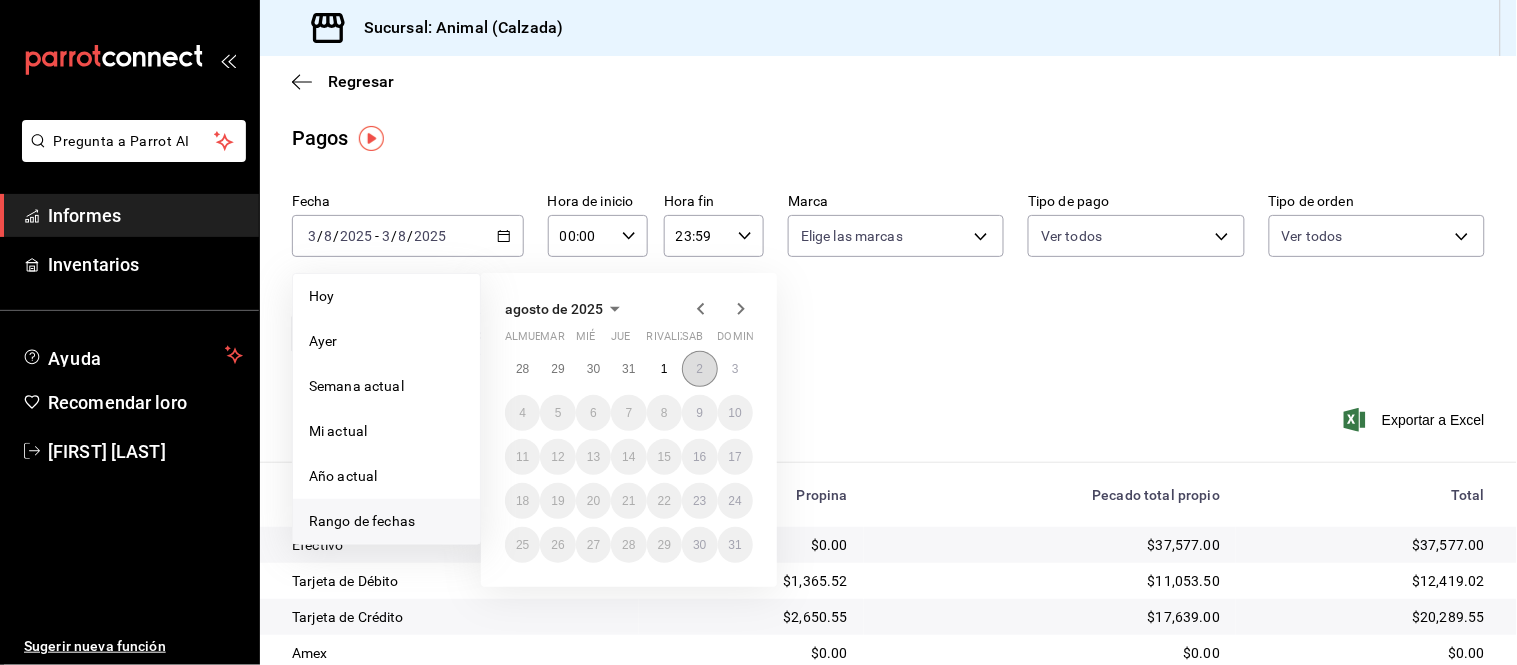 click on "2" at bounding box center [699, 369] 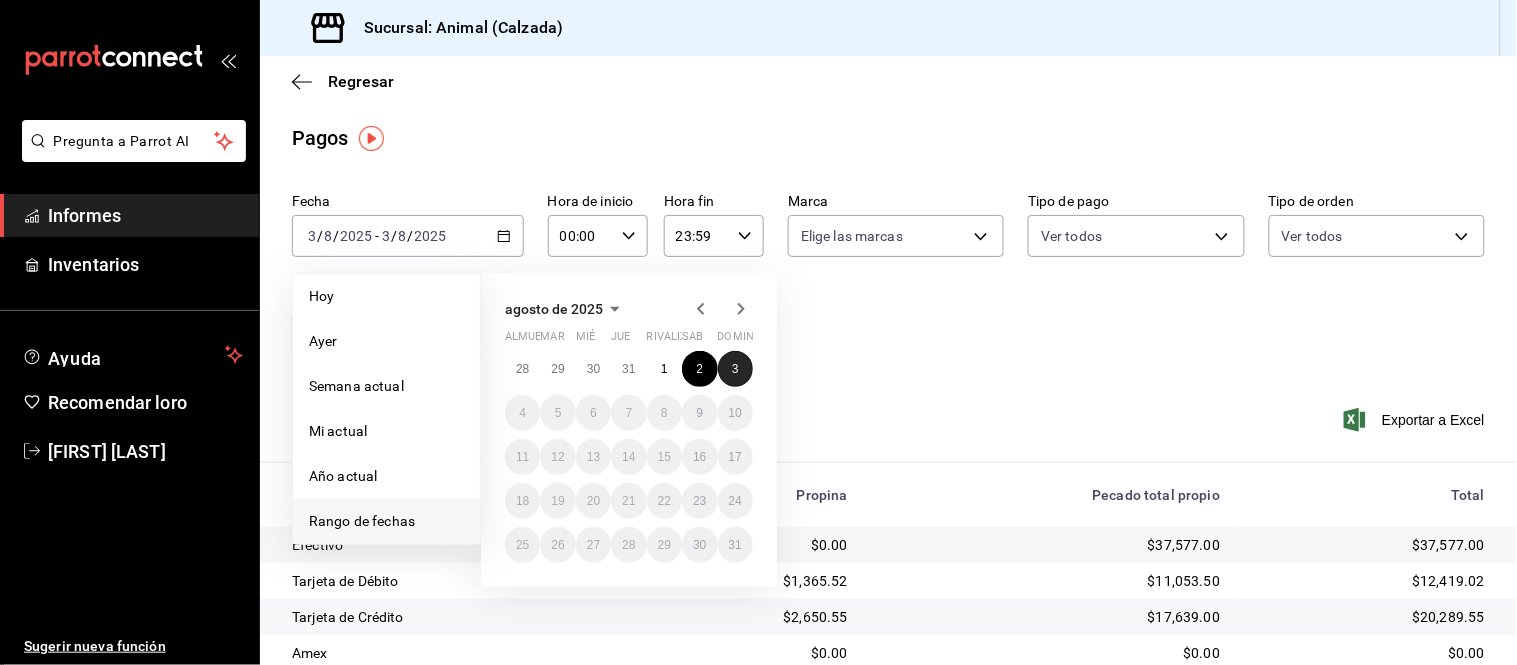click on "3" at bounding box center [735, 369] 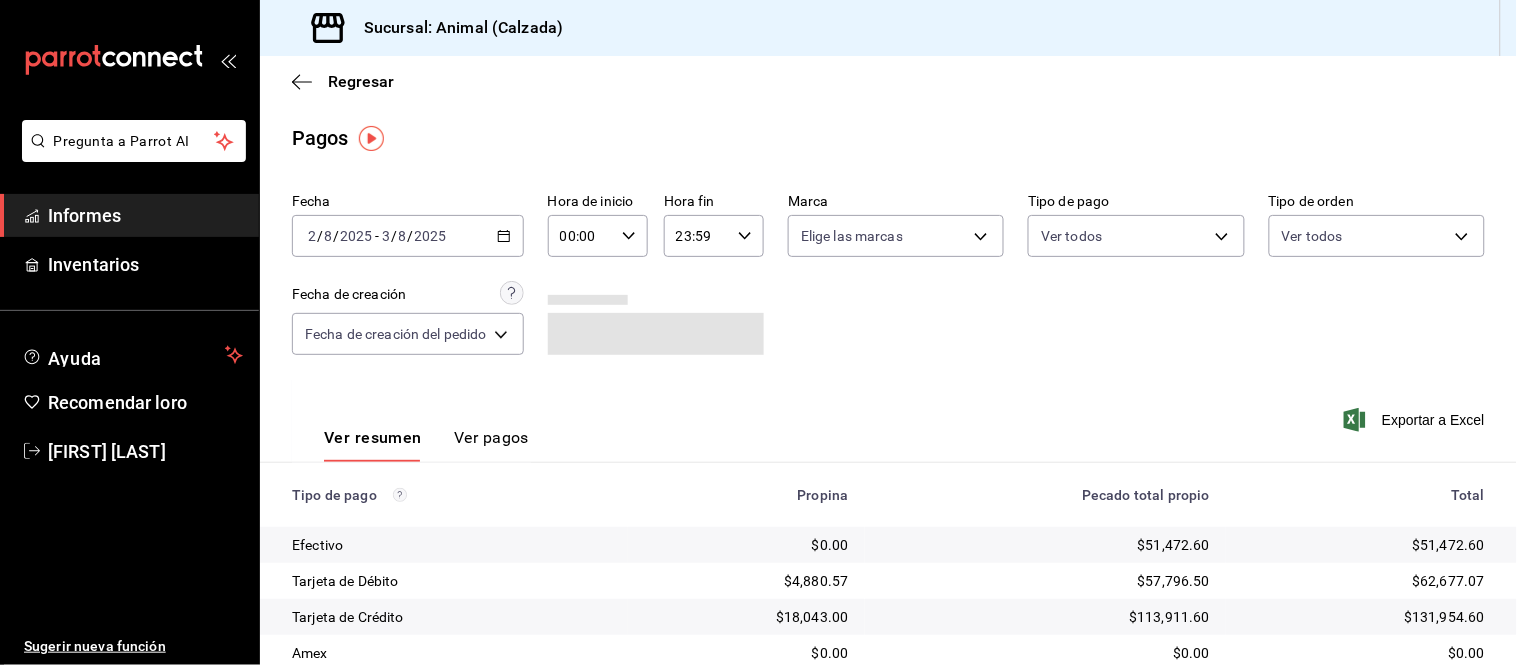 click on "Ver pagos" at bounding box center [491, 437] 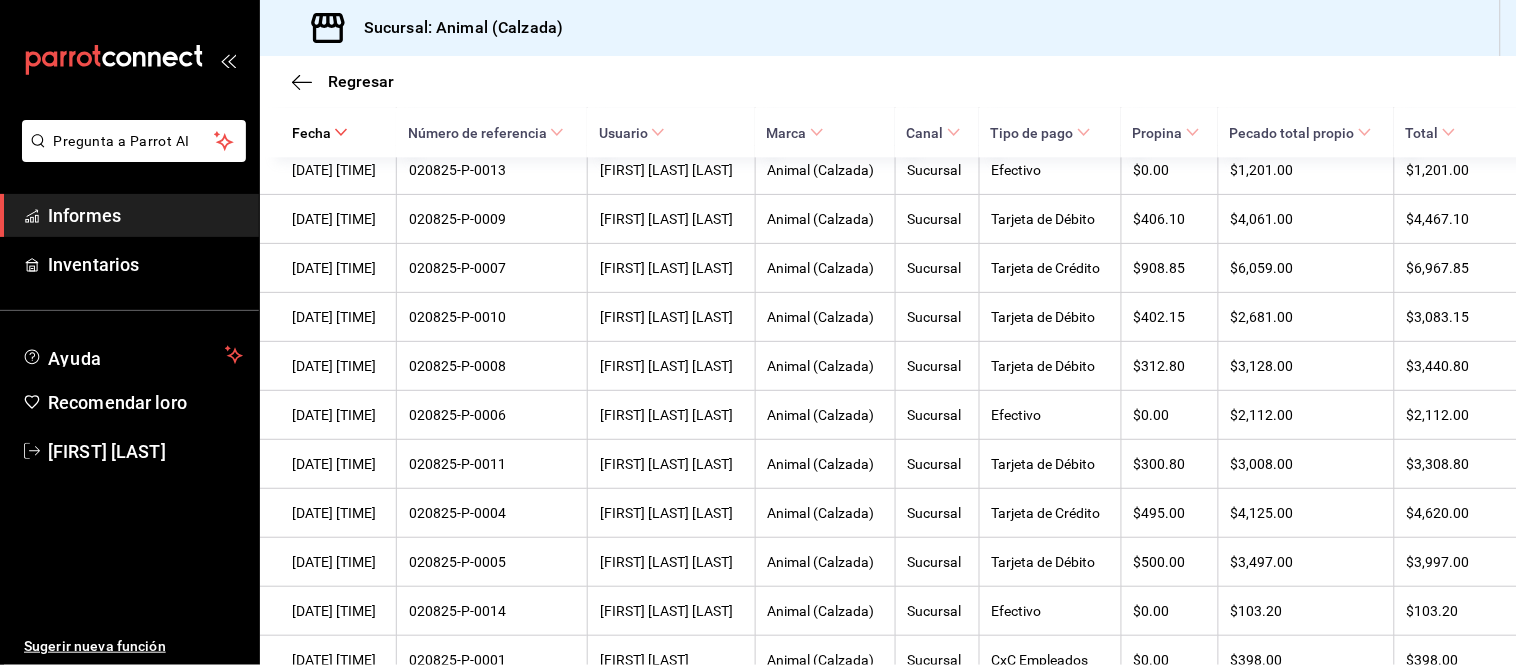 scroll, scrollTop: 4961, scrollLeft: 0, axis: vertical 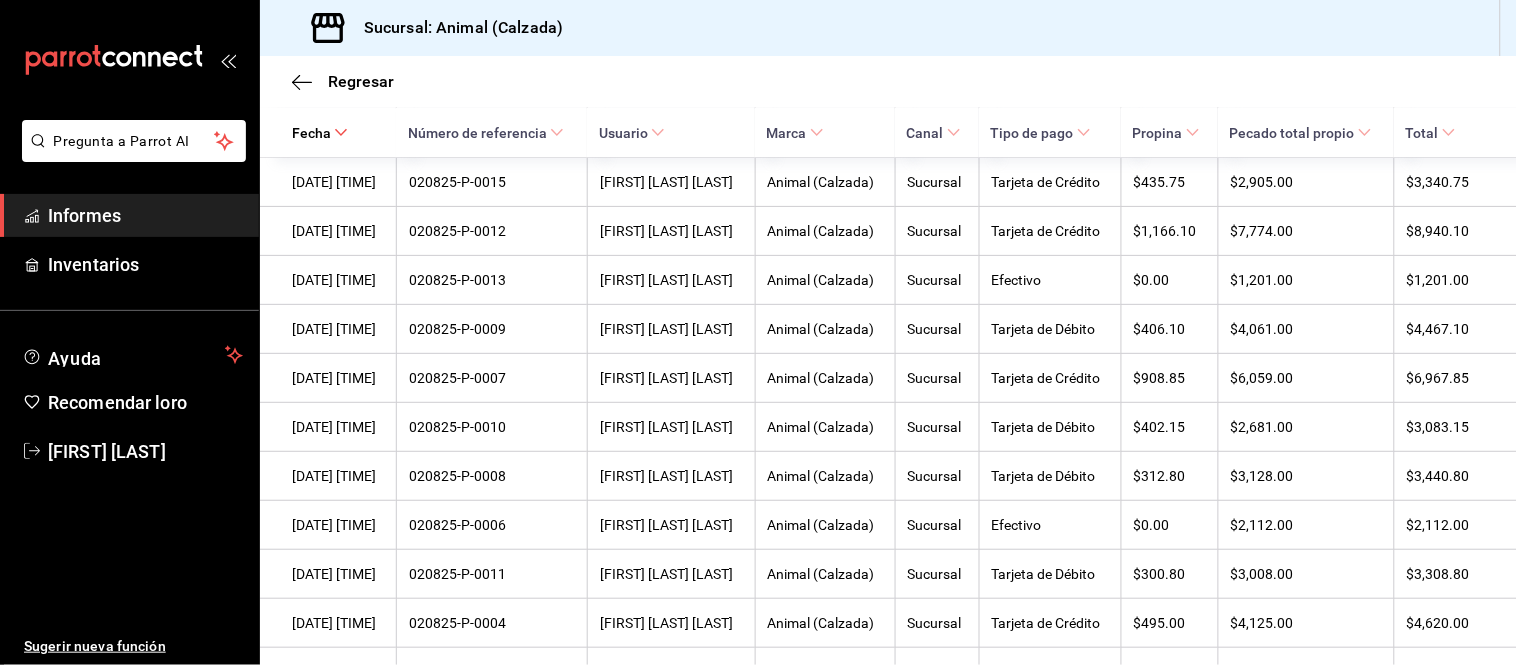 click 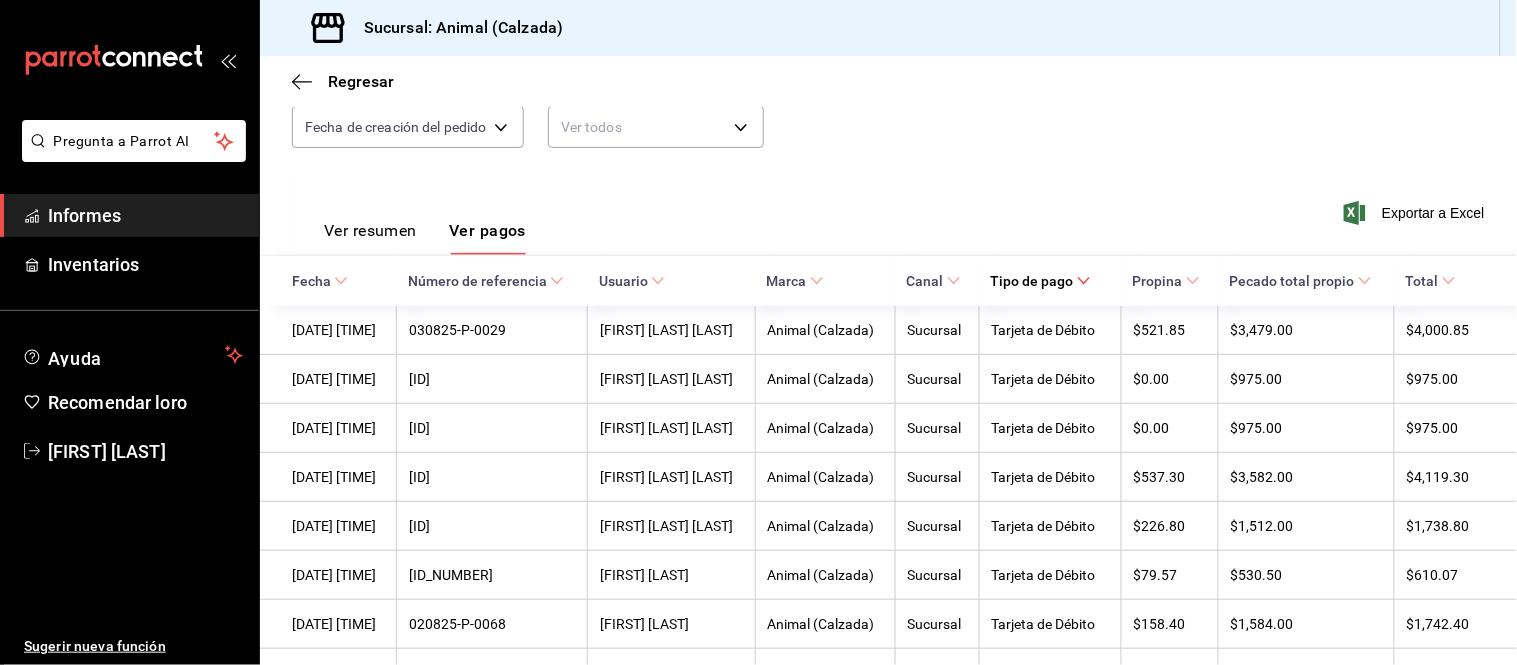 scroll, scrollTop: 111, scrollLeft: 0, axis: vertical 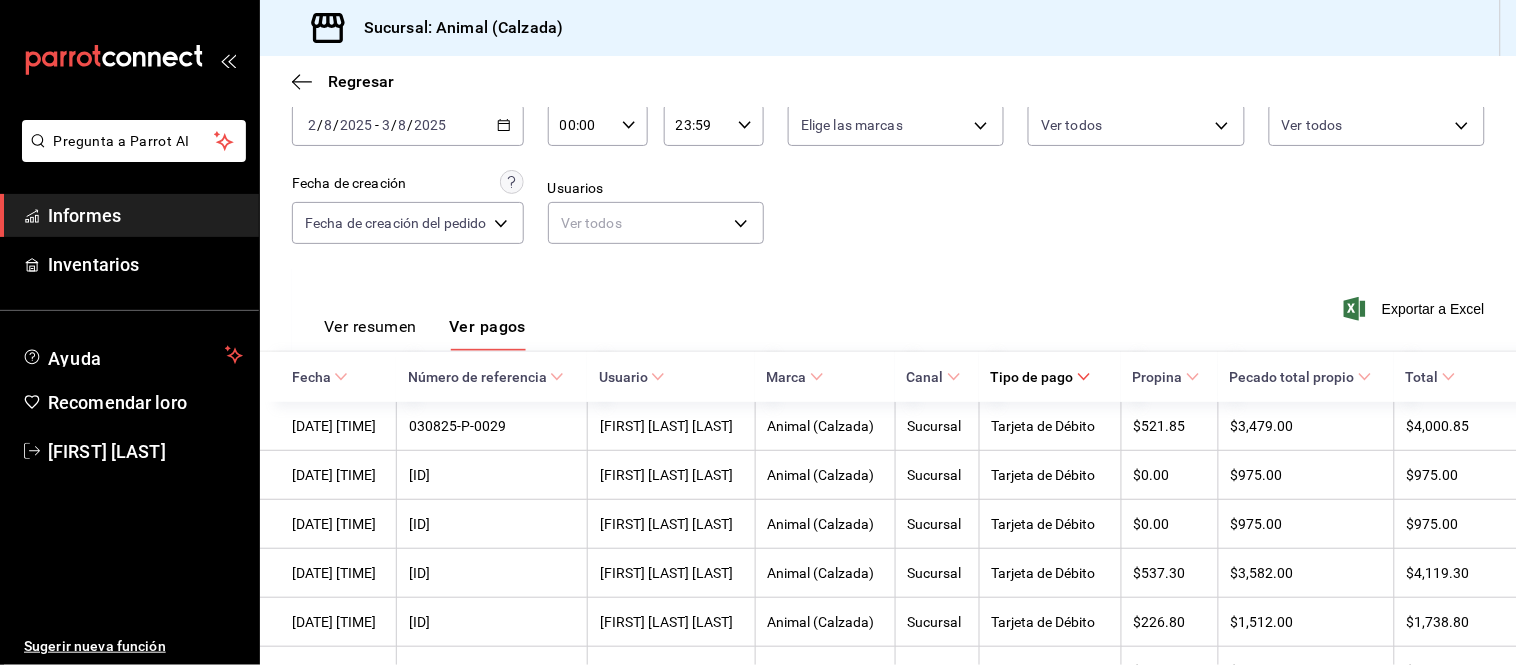 click on "Ver resumen" at bounding box center [370, 326] 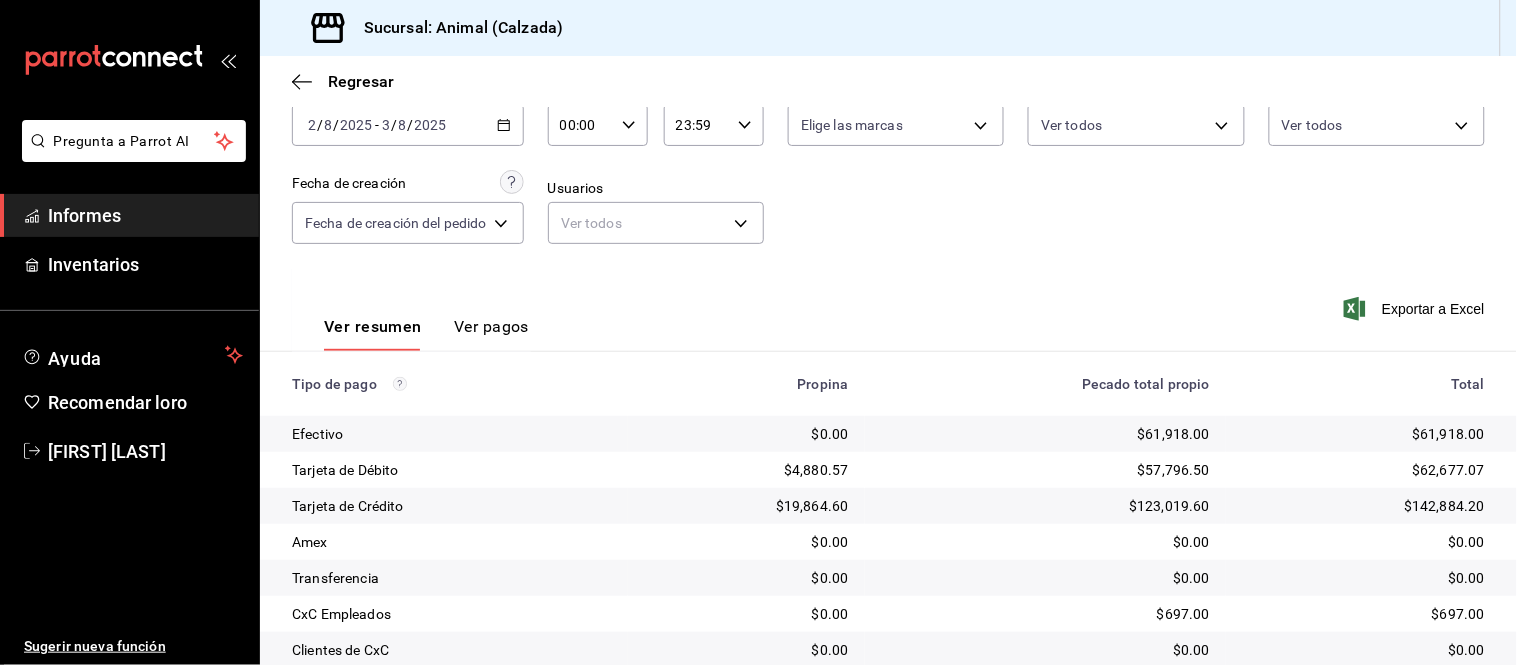 click on "Ver resumen Ver pagos Exportar a Excel" at bounding box center (888, 321) 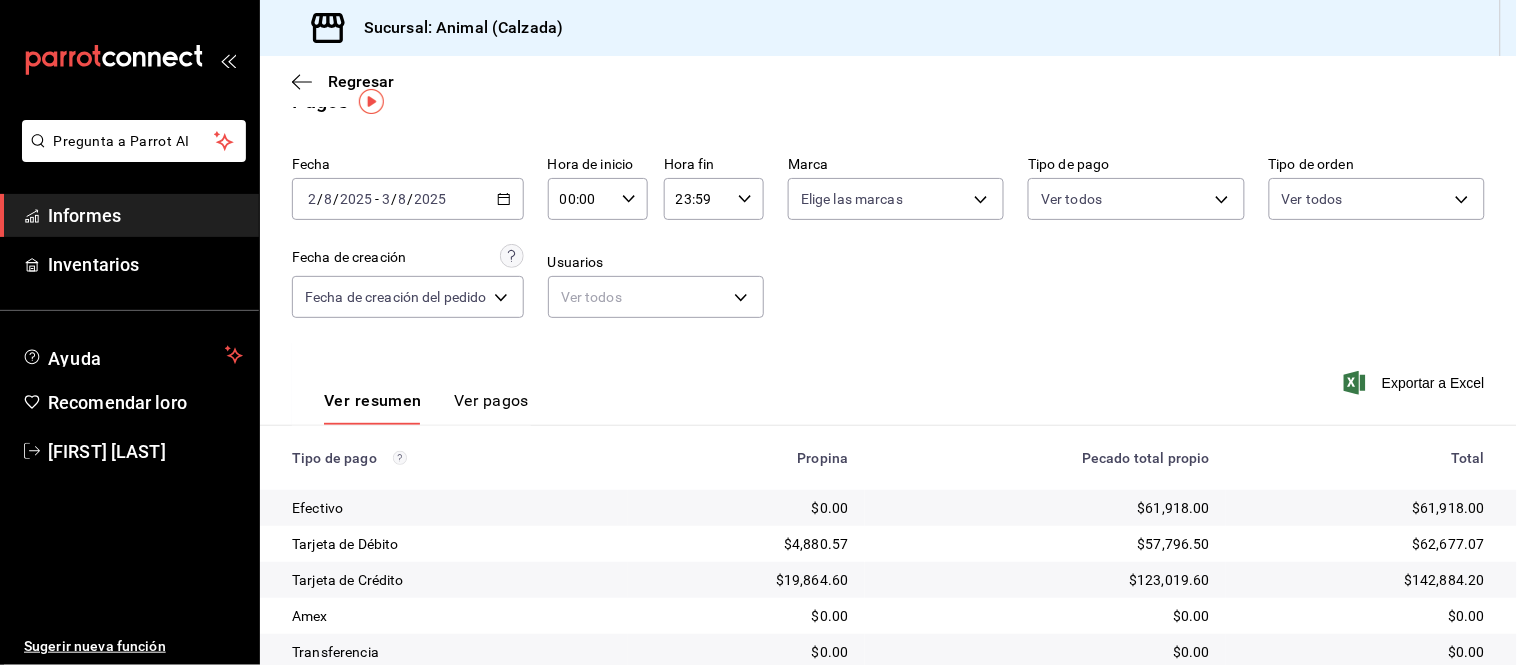 scroll, scrollTop: 0, scrollLeft: 0, axis: both 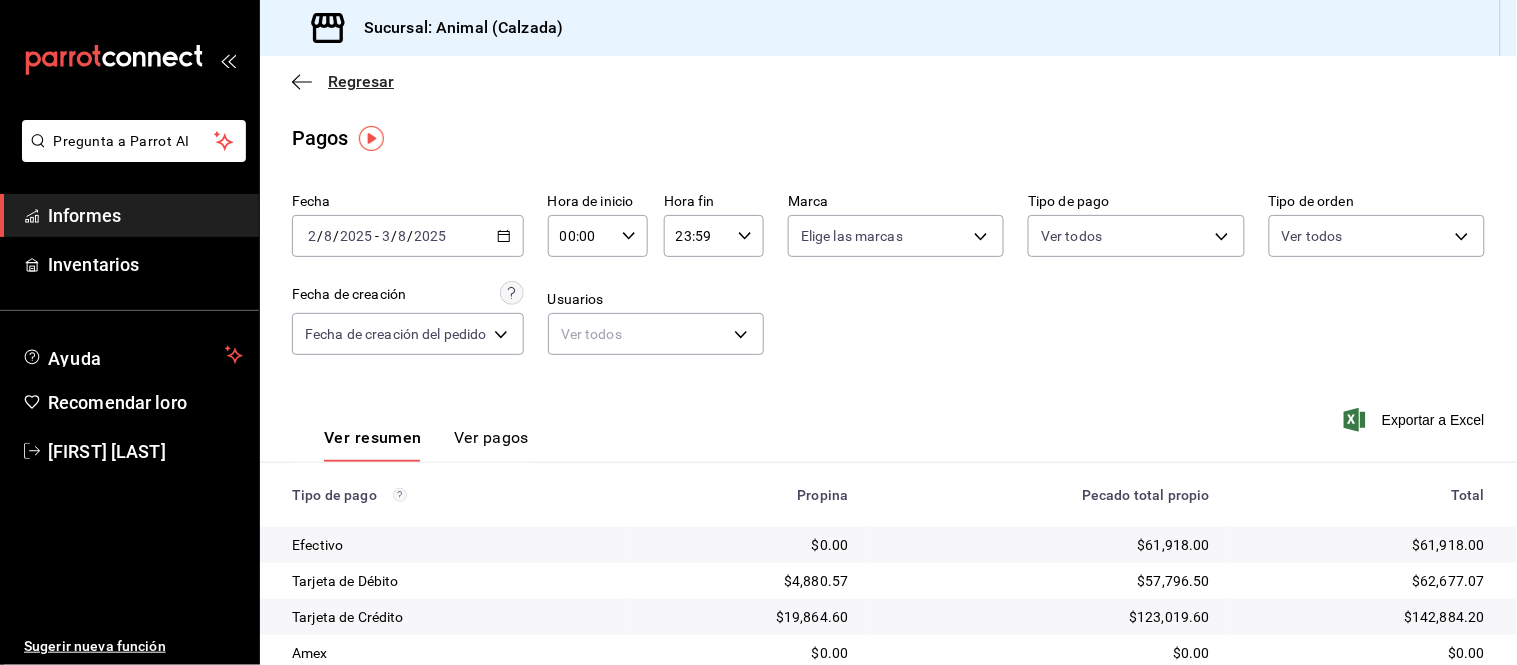 click on "Regresar" at bounding box center (343, 81) 